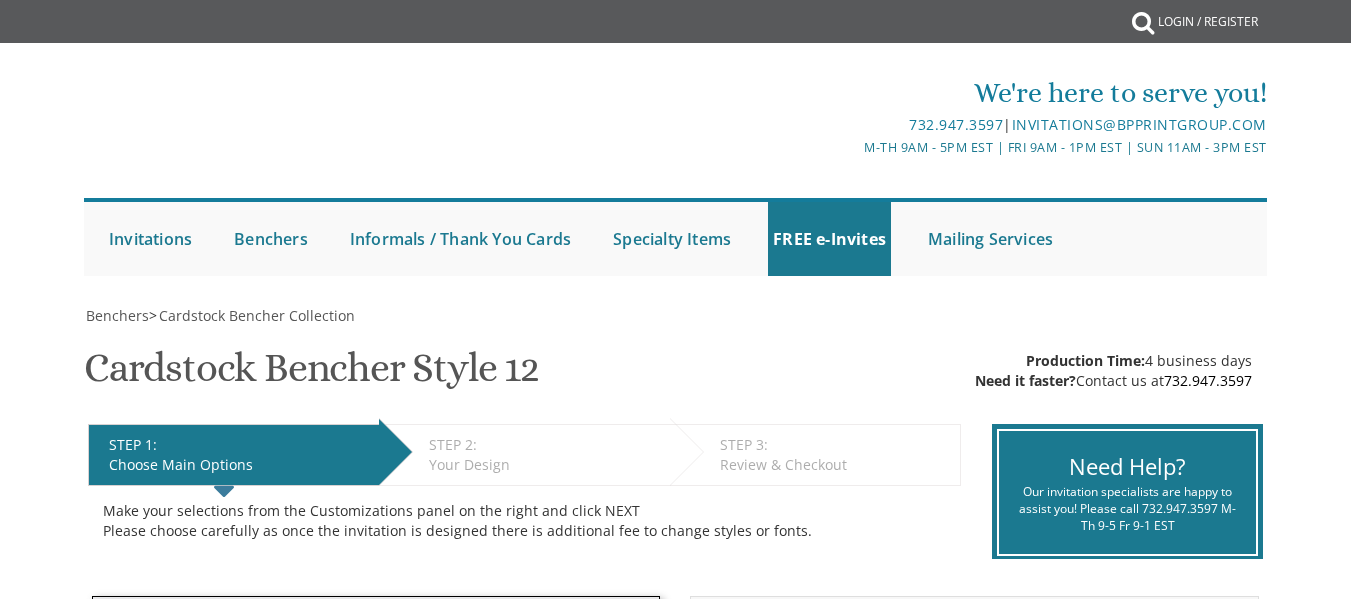 scroll, scrollTop: 0, scrollLeft: 0, axis: both 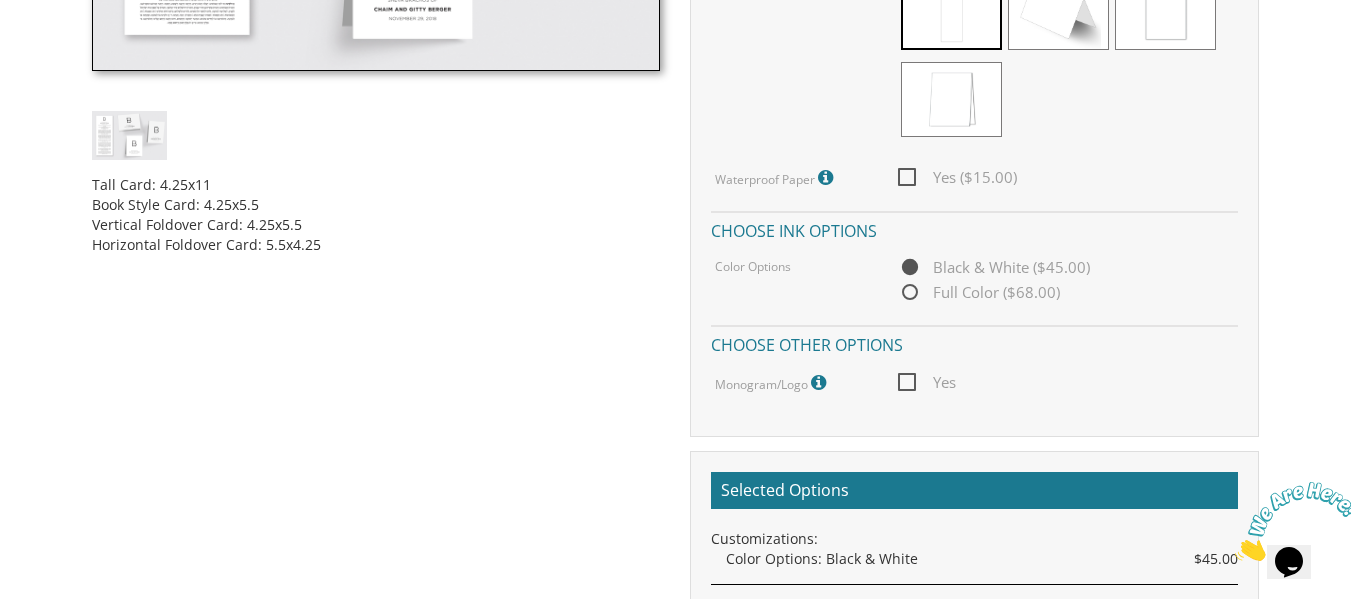 click at bounding box center (821, 383) 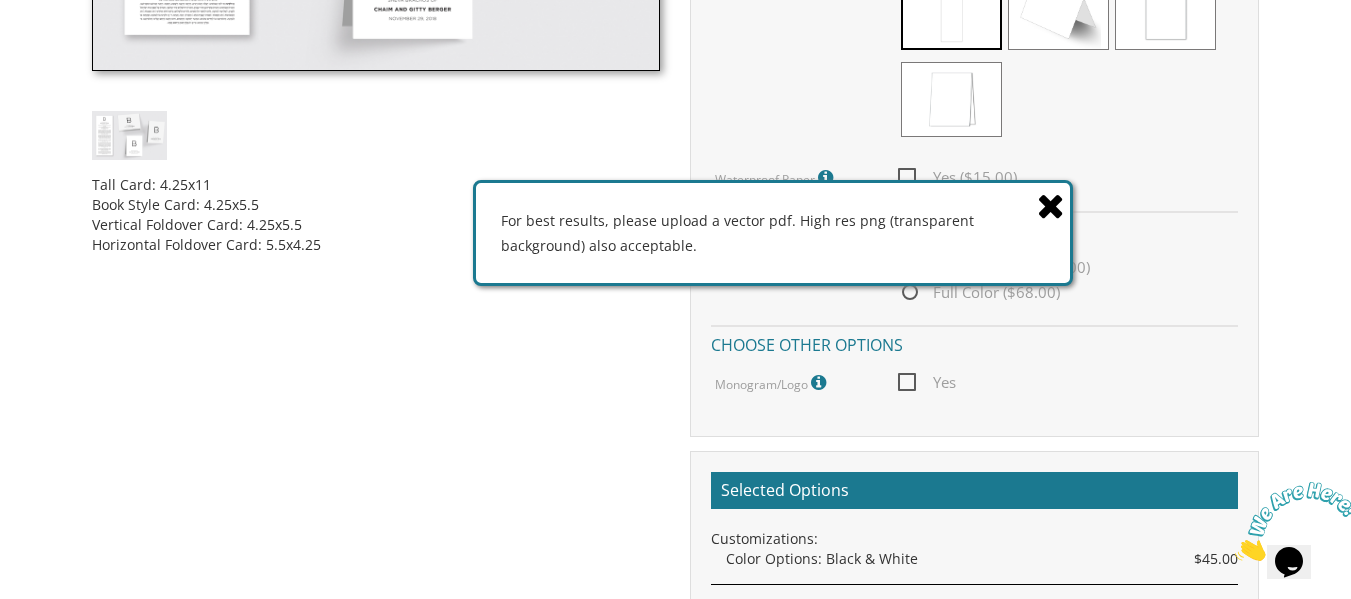 click at bounding box center [1051, 205] 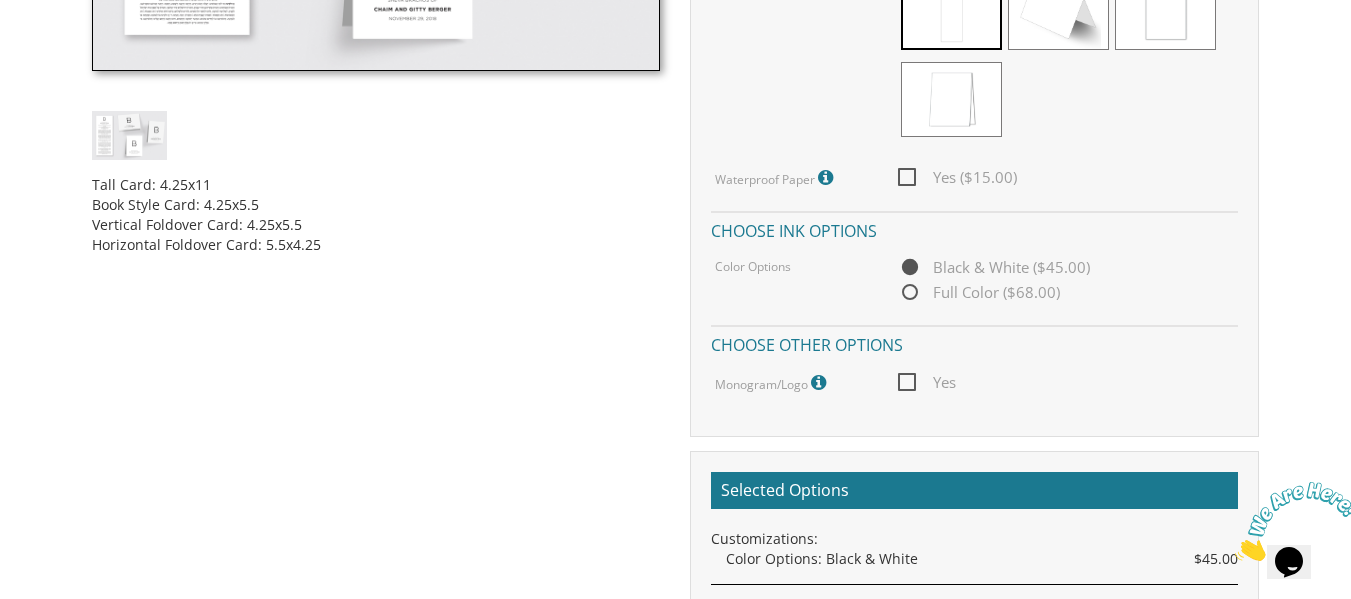 click on "Yes" at bounding box center (927, 382) 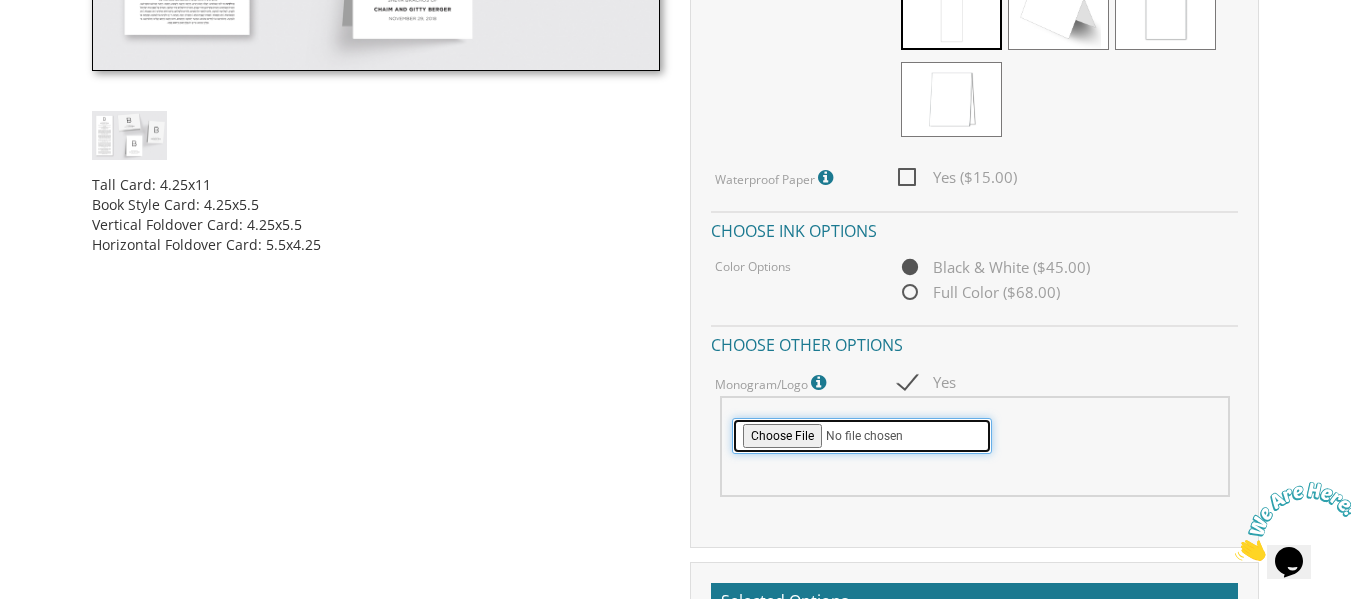 click at bounding box center [862, 436] 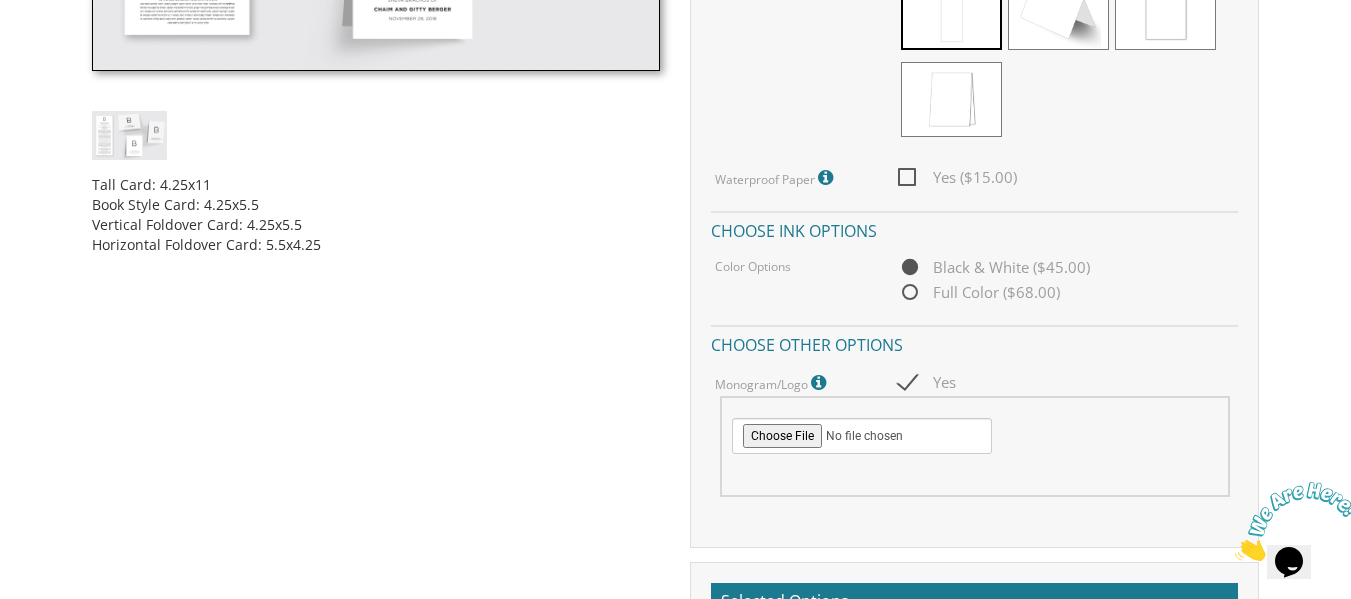 click at bounding box center (821, 383) 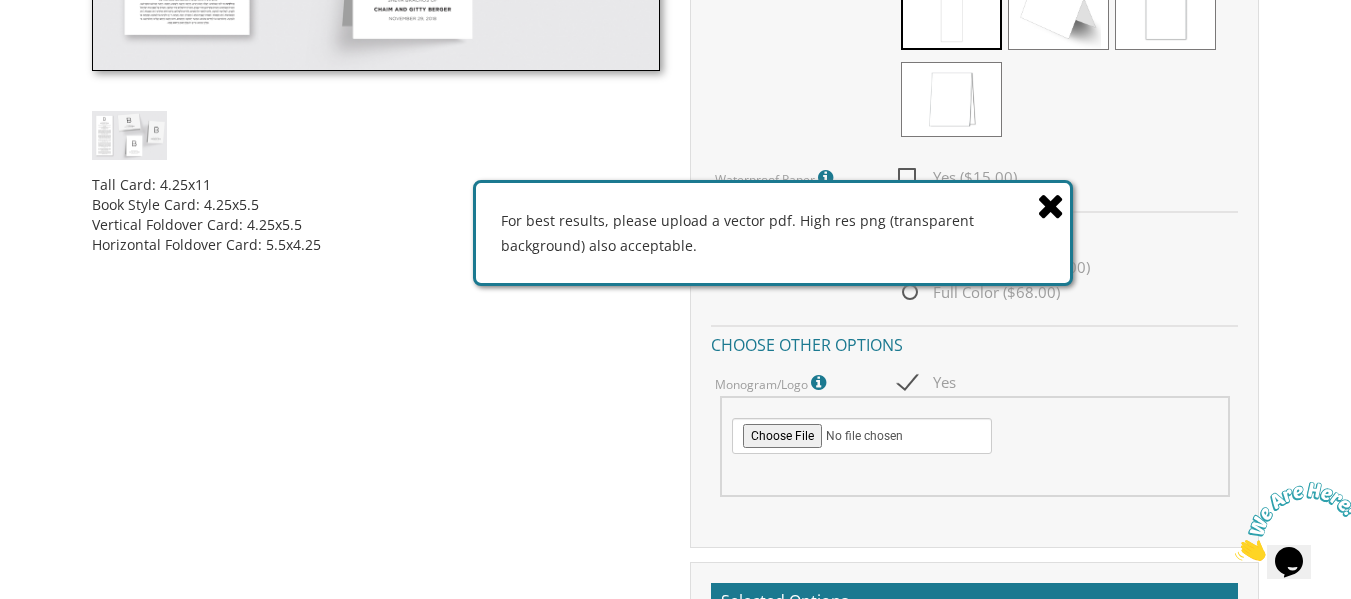 click at bounding box center [1051, 205] 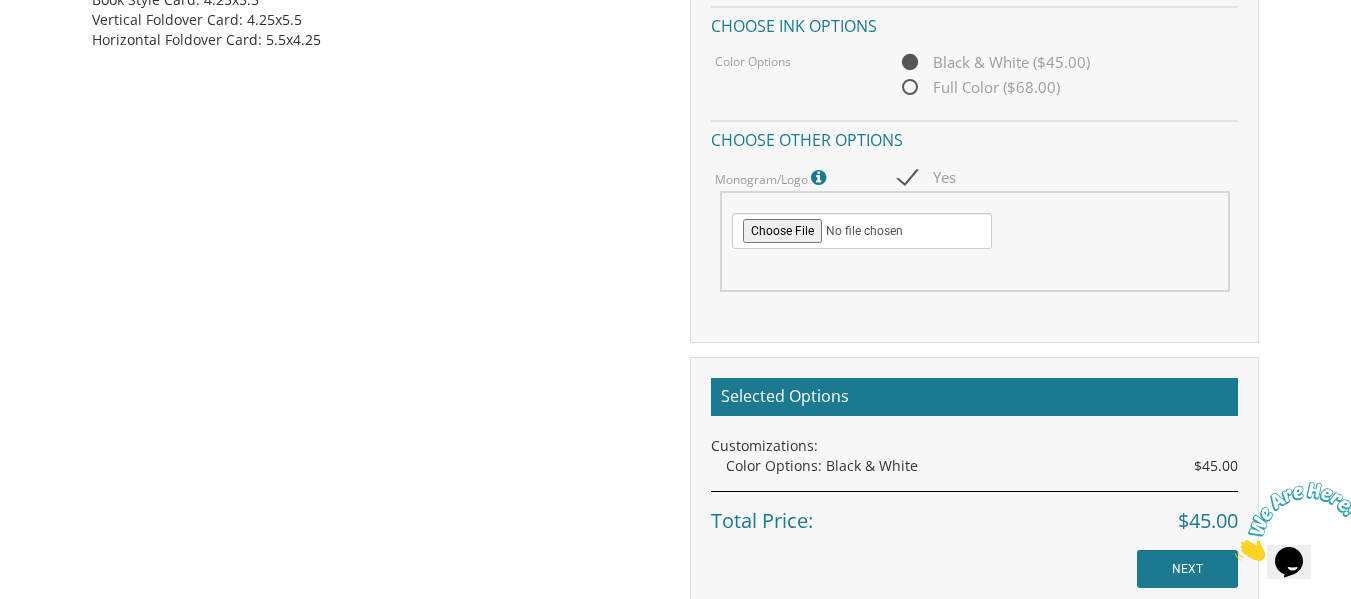 scroll, scrollTop: 1000, scrollLeft: 0, axis: vertical 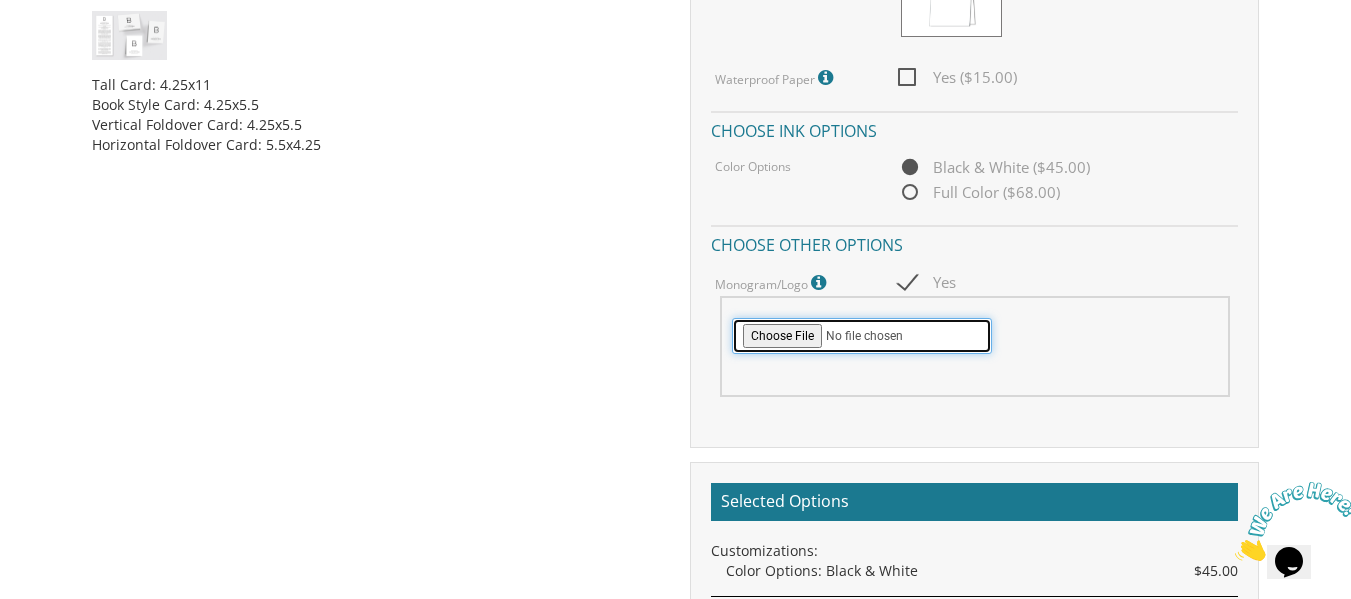click at bounding box center [862, 336] 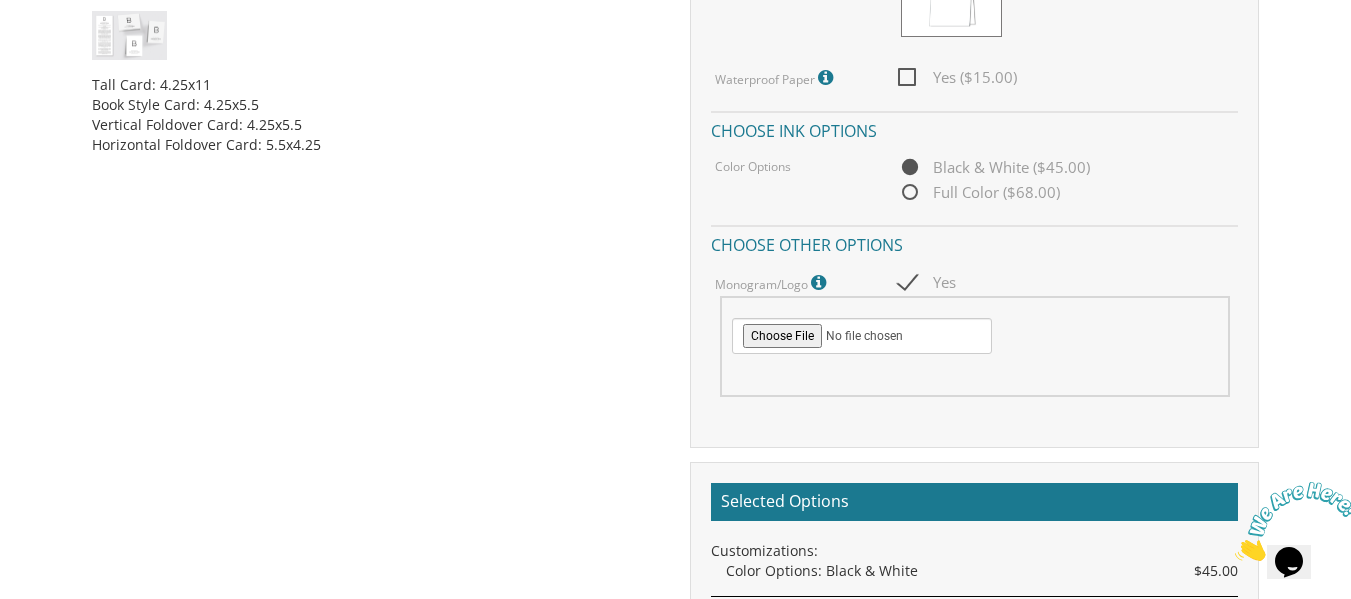 click at bounding box center (732, 366) 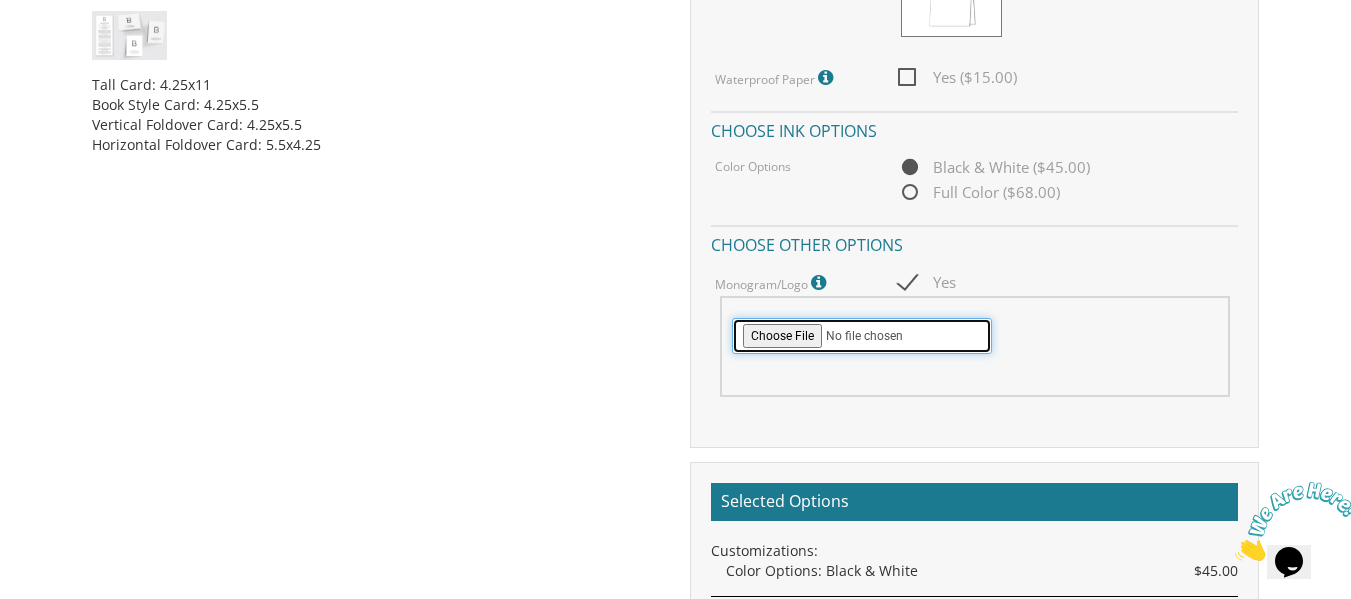 click at bounding box center (862, 336) 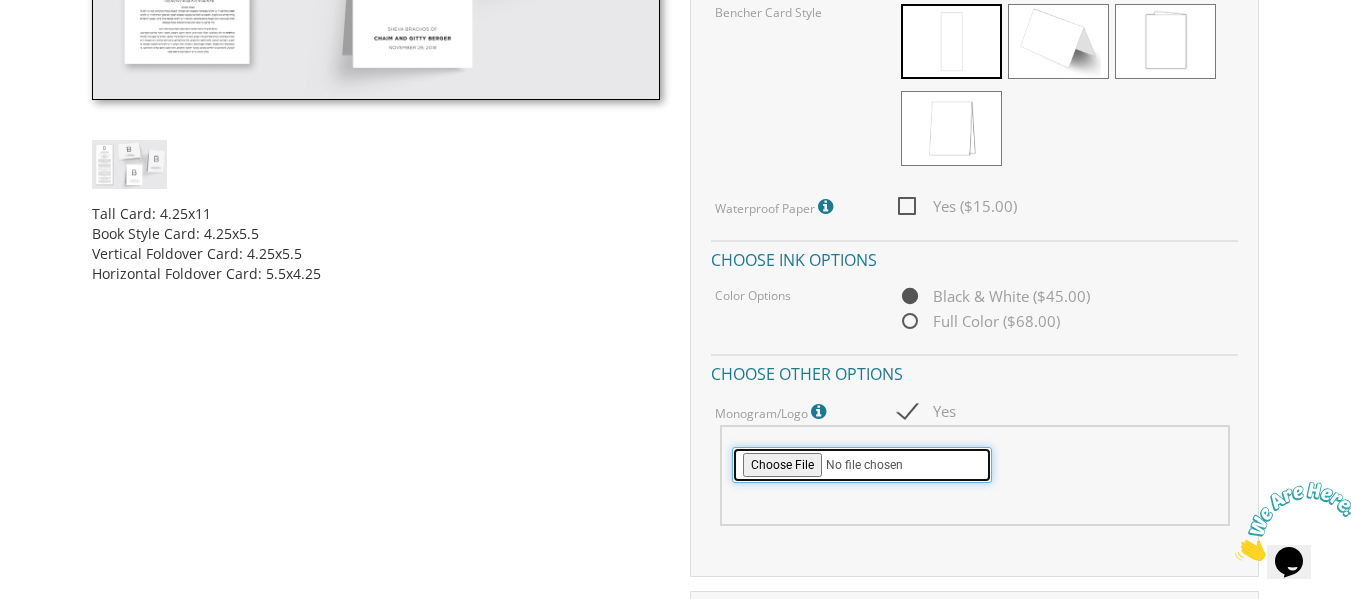 scroll, scrollTop: 900, scrollLeft: 0, axis: vertical 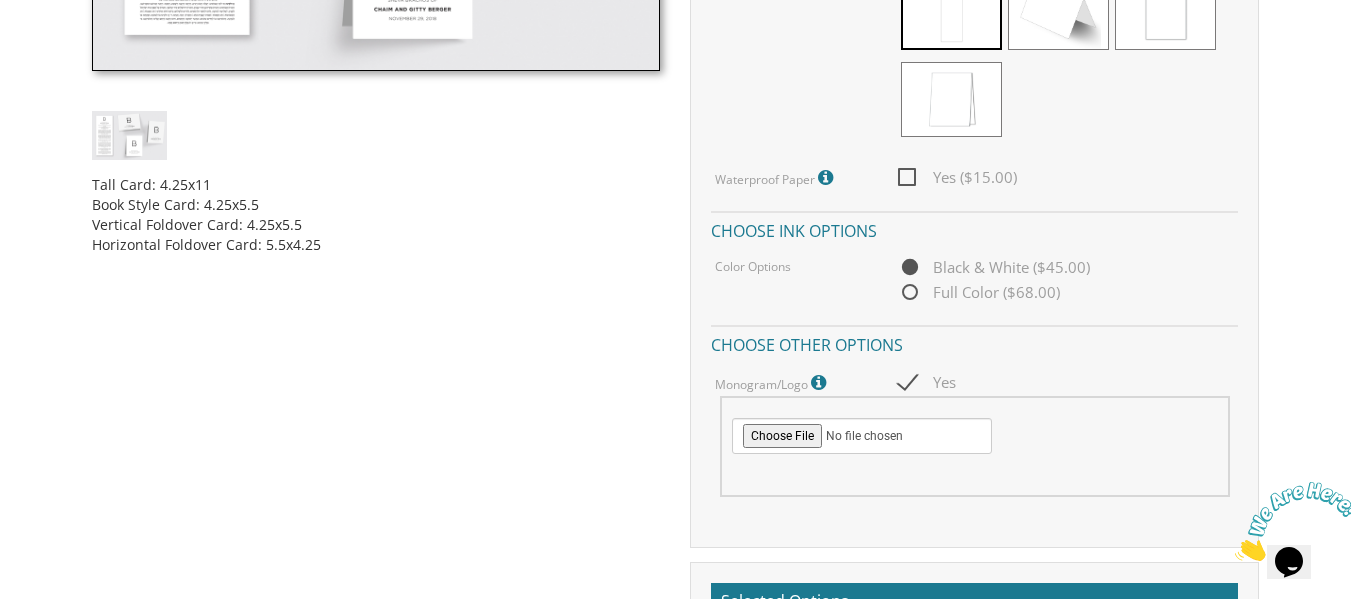 click at bounding box center (821, 383) 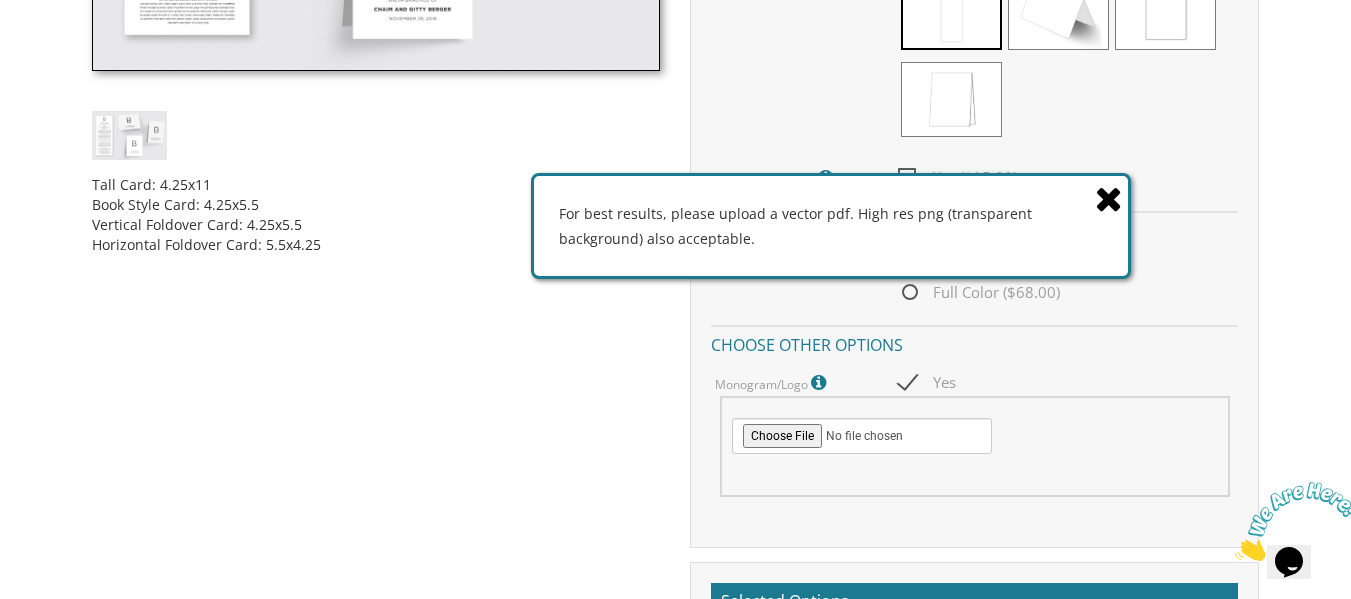 drag, startPoint x: 716, startPoint y: 222, endPoint x: 777, endPoint y: 215, distance: 61.400326 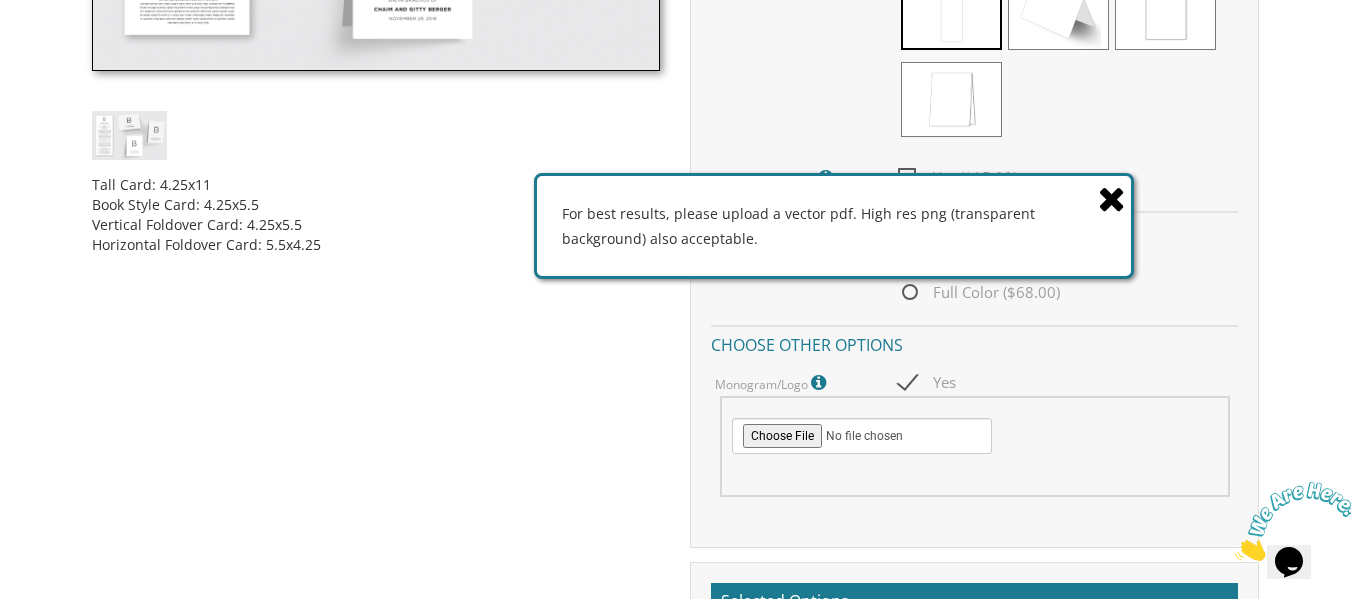 click on "For best results, please upload a vector pdf. High res png (transparent background) also acceptable." at bounding box center (834, 226) 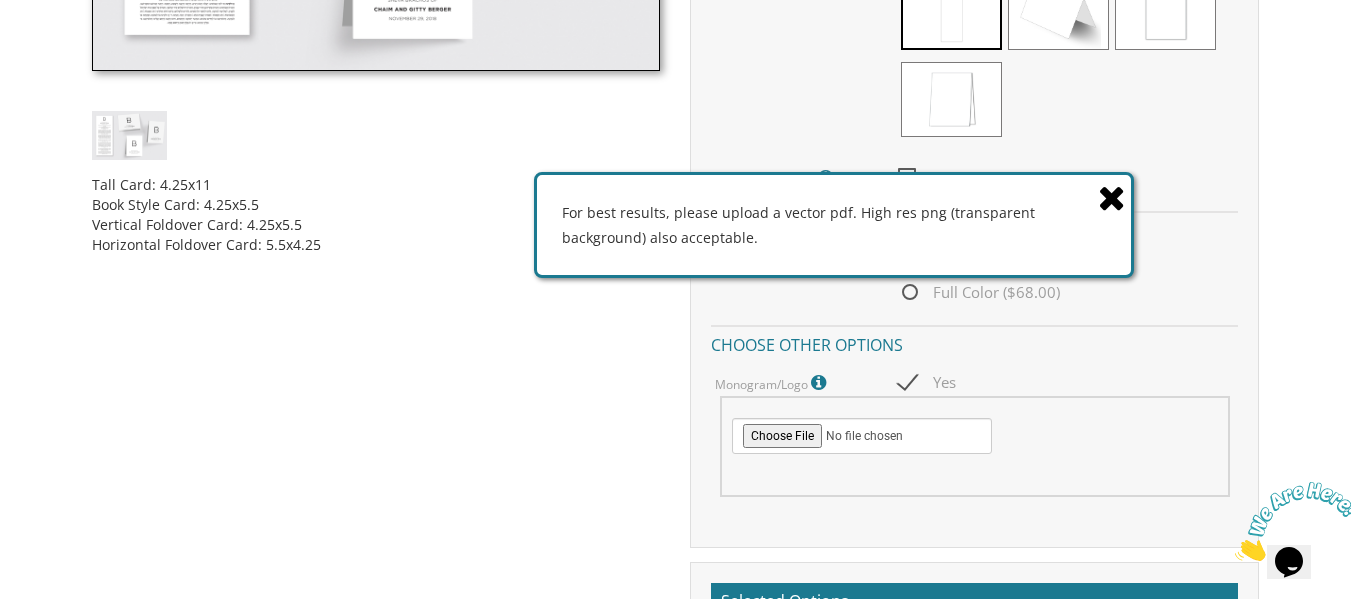 click on "For best results, please upload a vector pdf. High res png (transparent background) also acceptable." at bounding box center [834, 225] 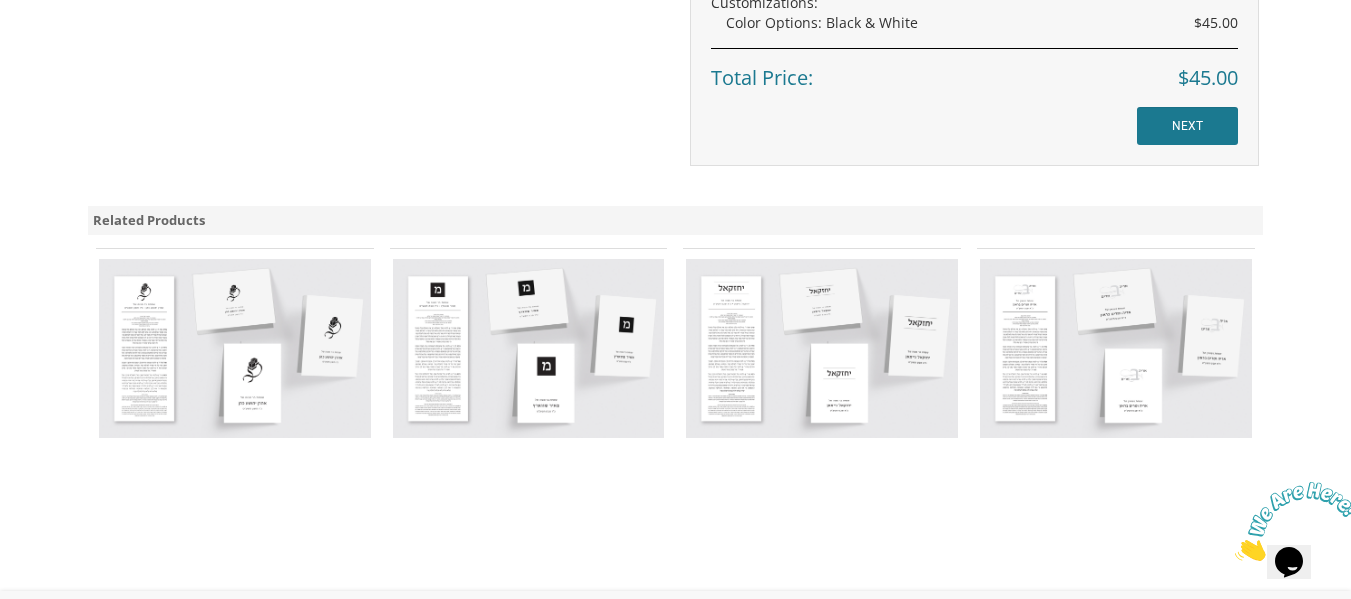scroll, scrollTop: 1500, scrollLeft: 0, axis: vertical 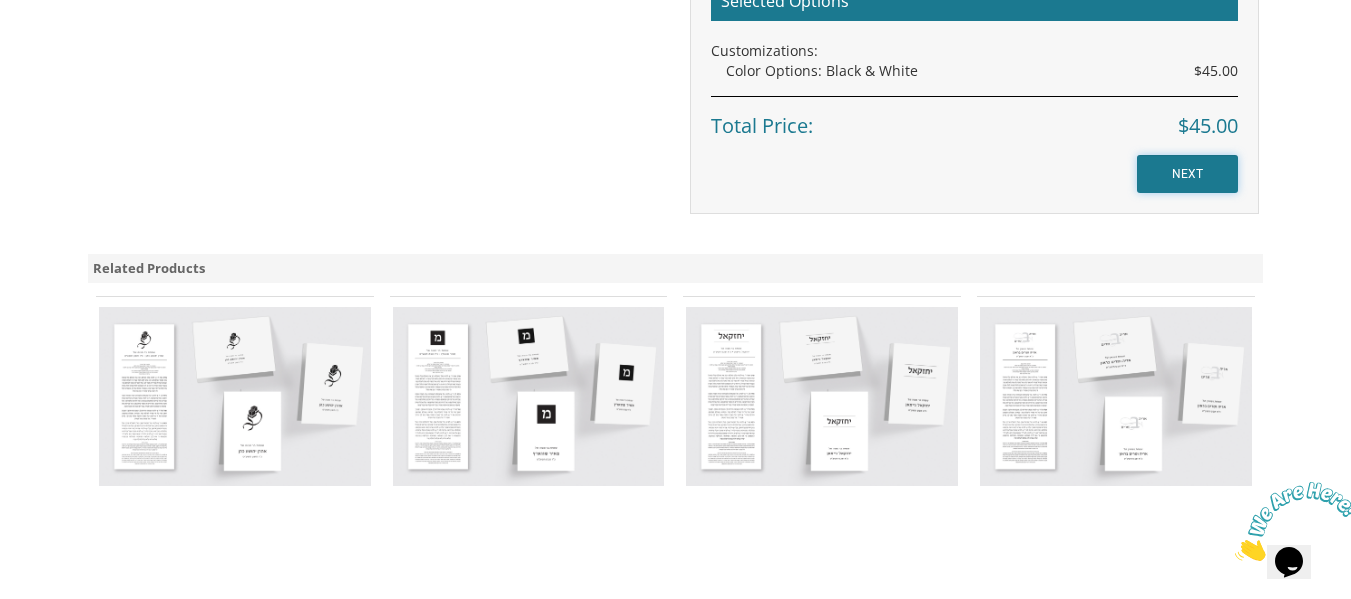 click on "NEXT" at bounding box center [1187, 174] 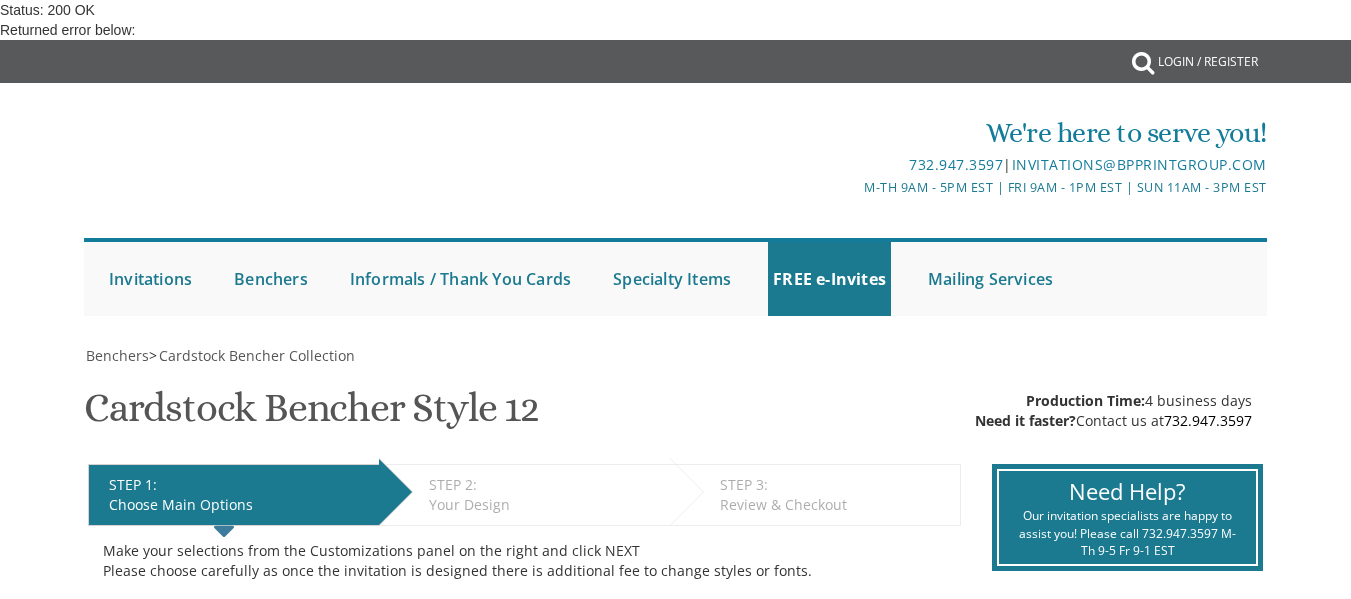scroll, scrollTop: 0, scrollLeft: 0, axis: both 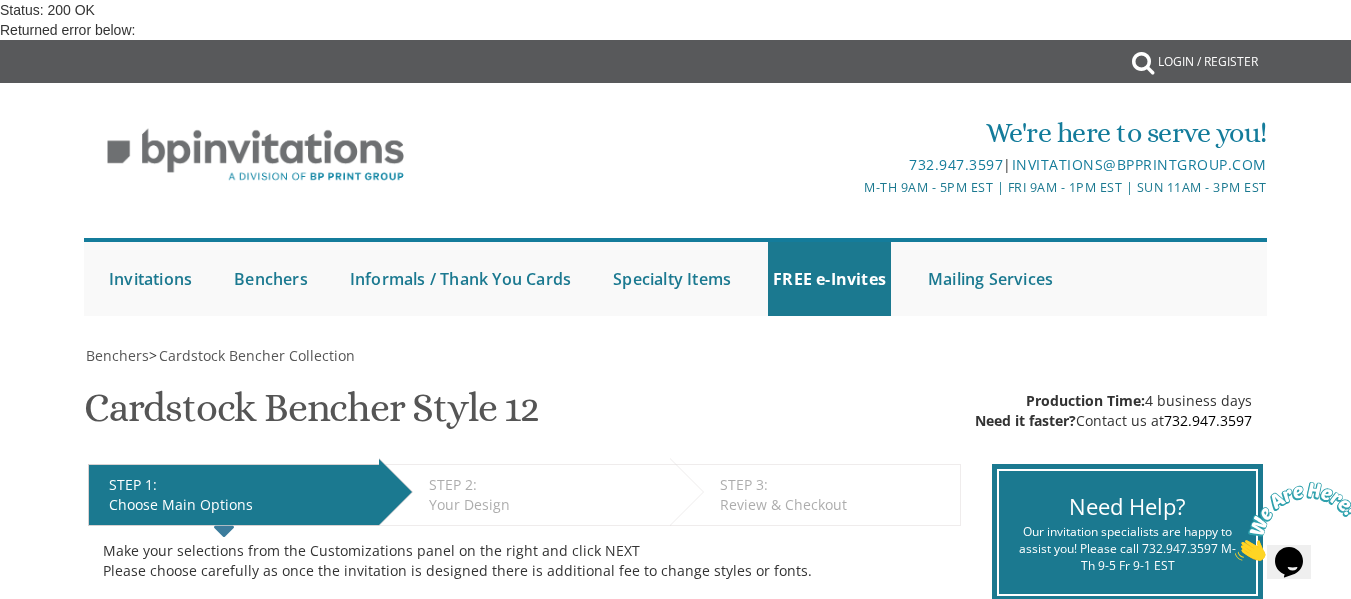 click on "Benchers  >  Cardstock Bencher Collection
Cardstock Bencher Style 12  SKU: cc12 Production Time:  4 business days
Need it faster?  Contact us at  [PHONE]
STEP 1: EDIT
Choose Main Options
STEP 2: EDIT
Your Design
STEP 3: EDIT
Review & Checkout
Make your selections from the Customizations panel on the right and click NEXT" at bounding box center [675, 1005] 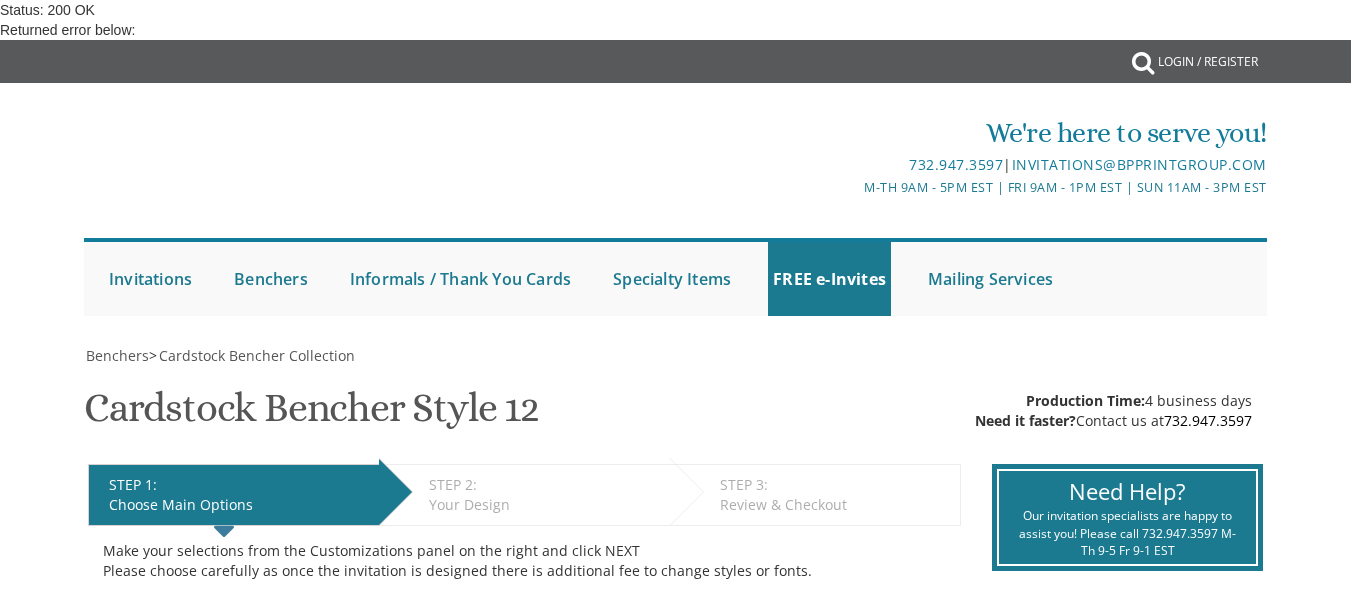 scroll, scrollTop: 0, scrollLeft: 0, axis: both 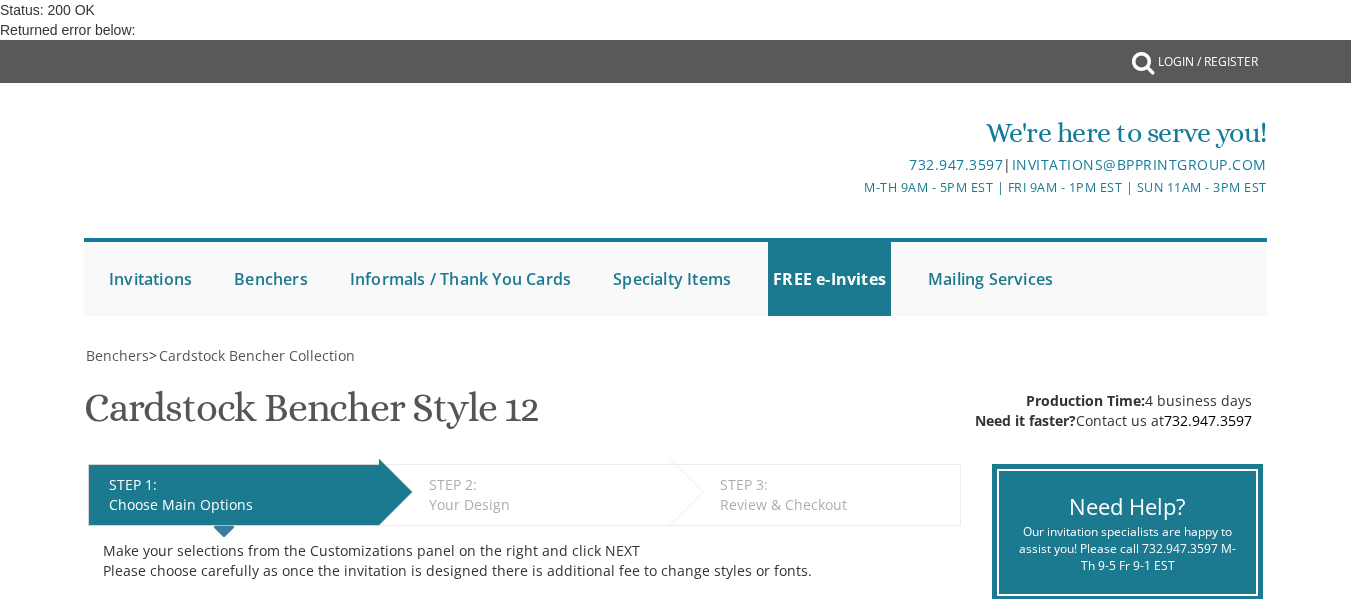 click on "NEXT" at bounding box center [1187, 1591] 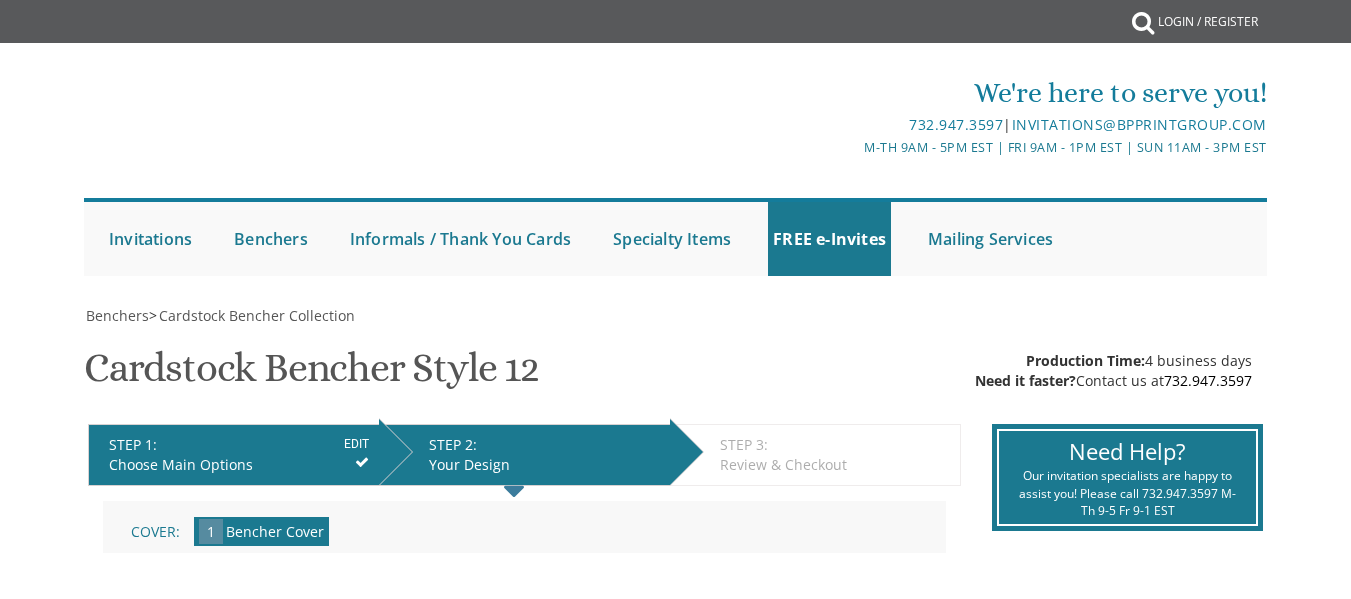 scroll, scrollTop: 0, scrollLeft: 0, axis: both 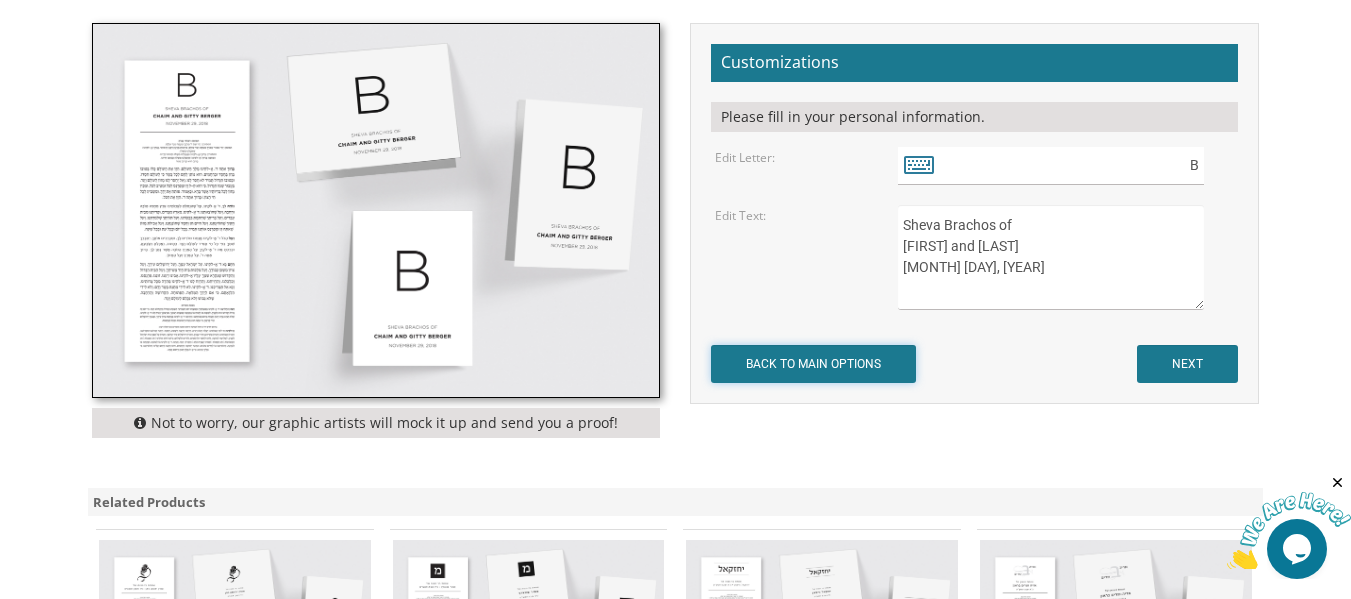 click on "BACK TO MAIN OPTIONS" at bounding box center (813, 364) 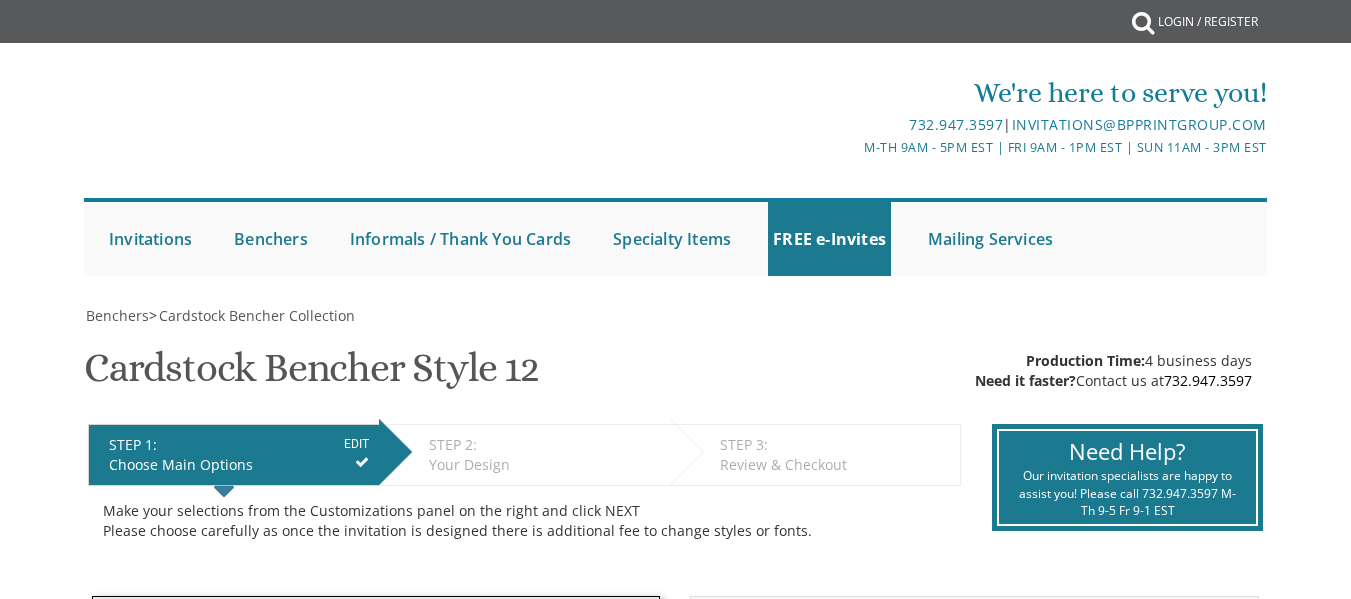 scroll, scrollTop: 0, scrollLeft: 0, axis: both 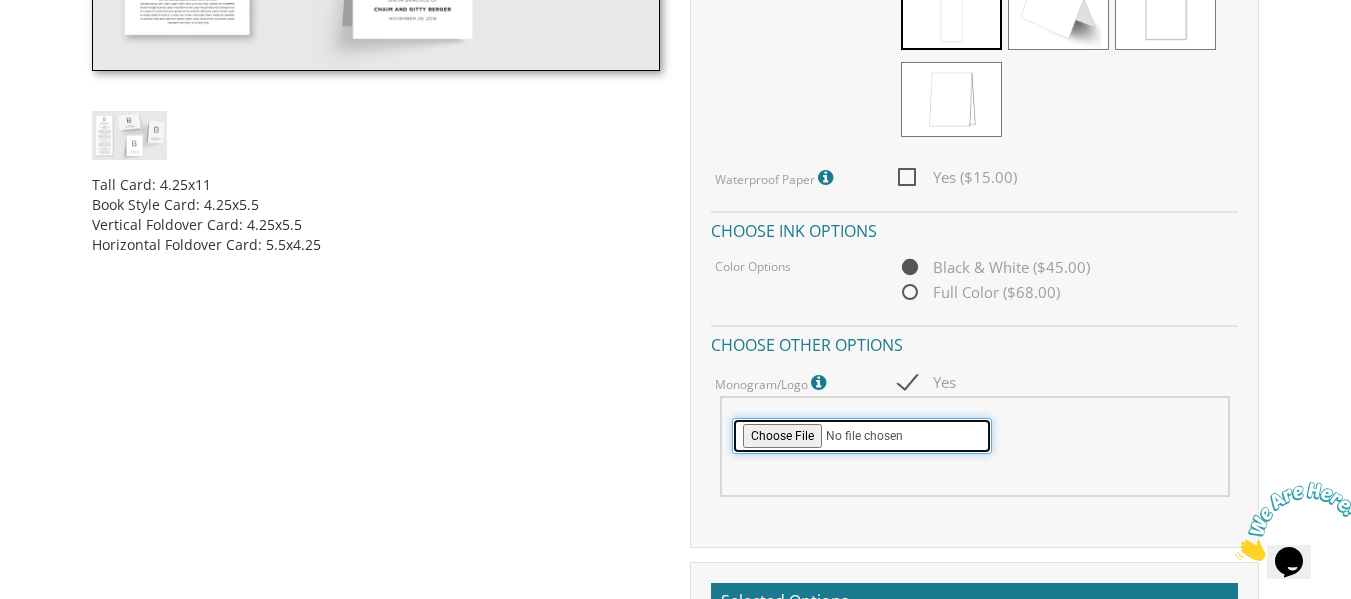 click at bounding box center (862, 436) 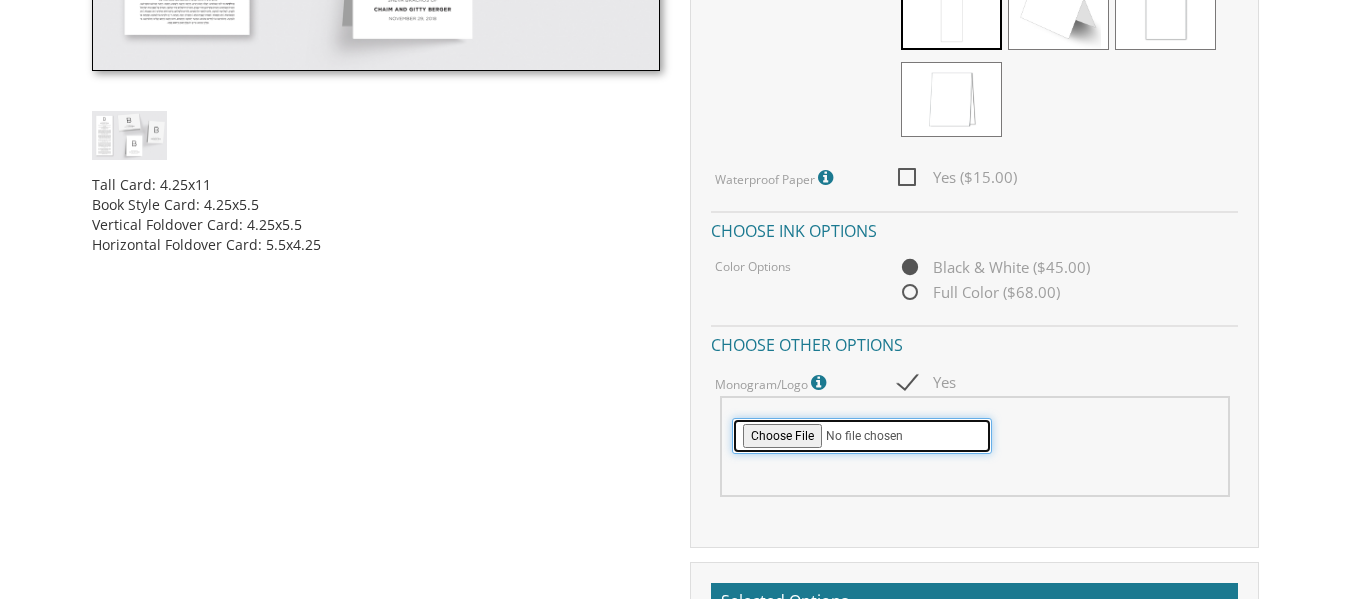 click at bounding box center [862, 436] 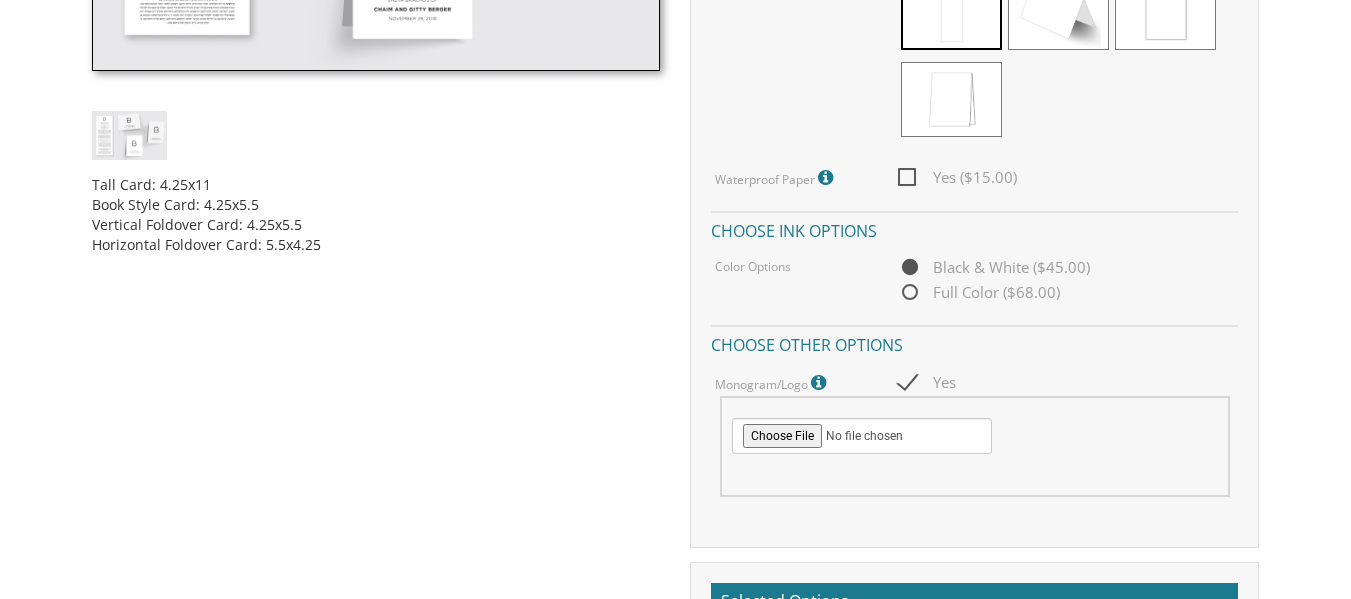 click at bounding box center (821, 383) 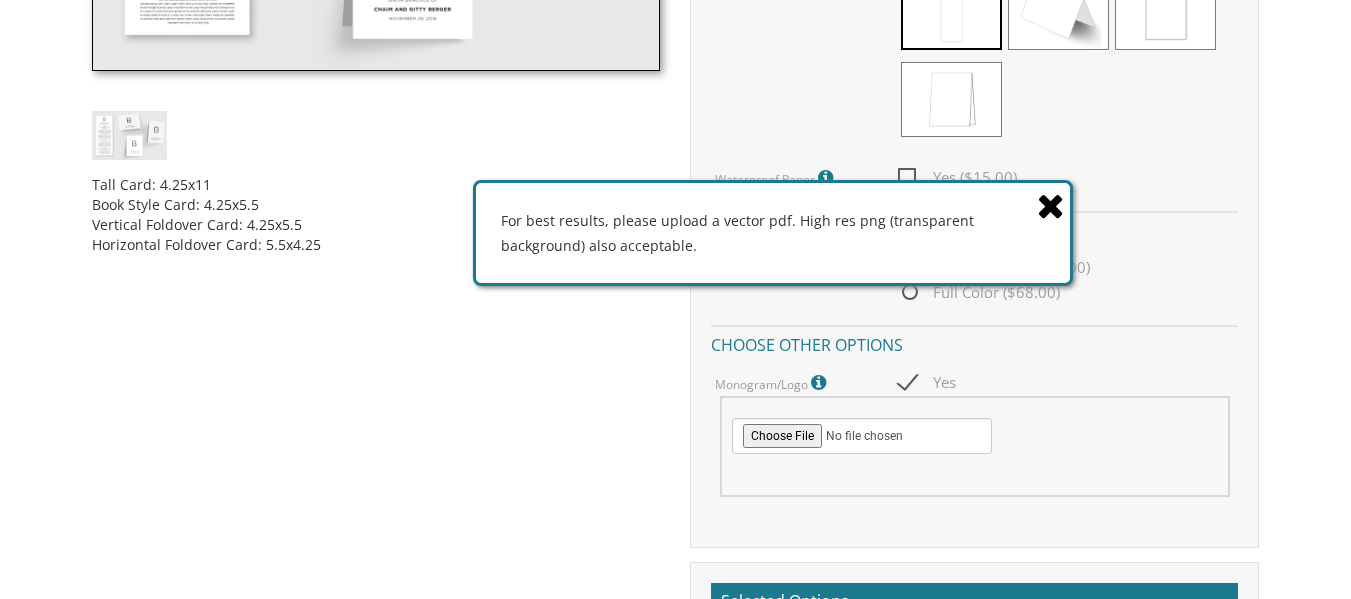 click at bounding box center (1051, 205) 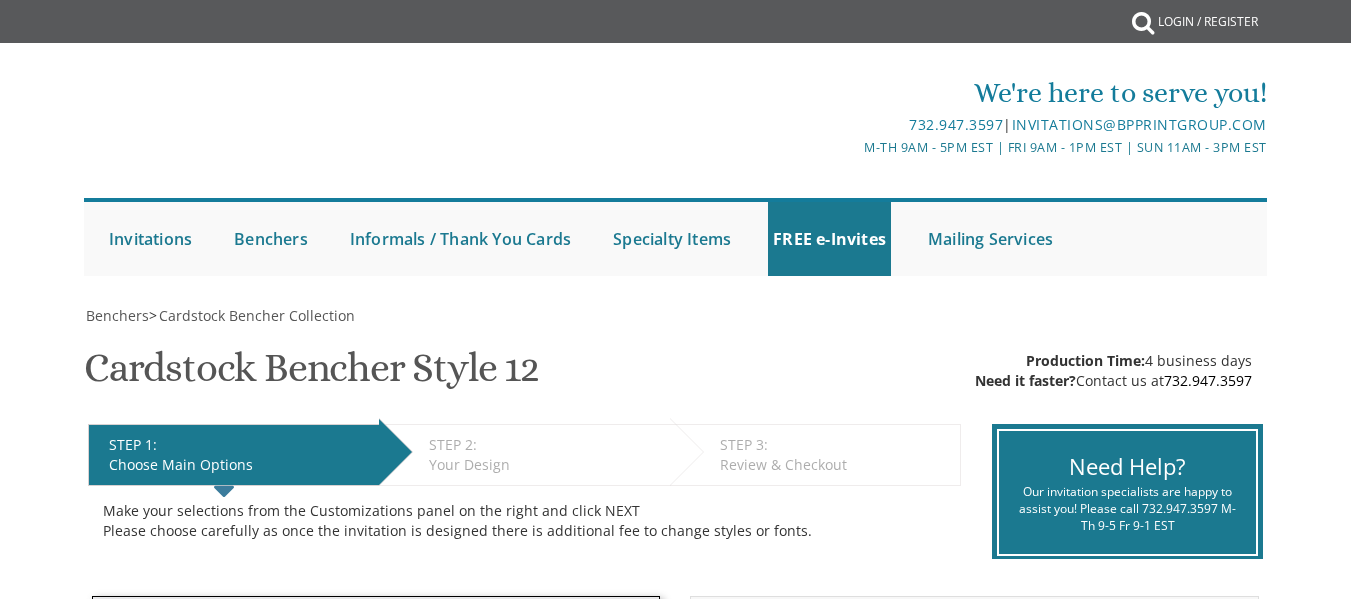 scroll, scrollTop: 0, scrollLeft: 0, axis: both 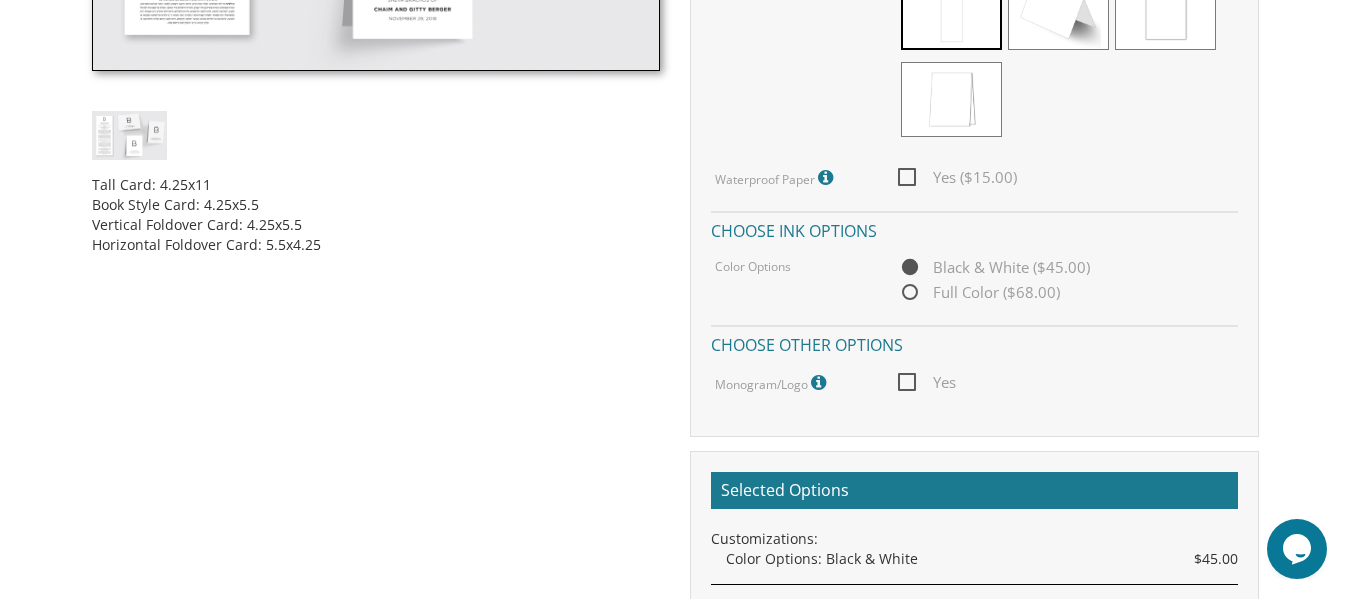 click on "Yes" at bounding box center (927, 382) 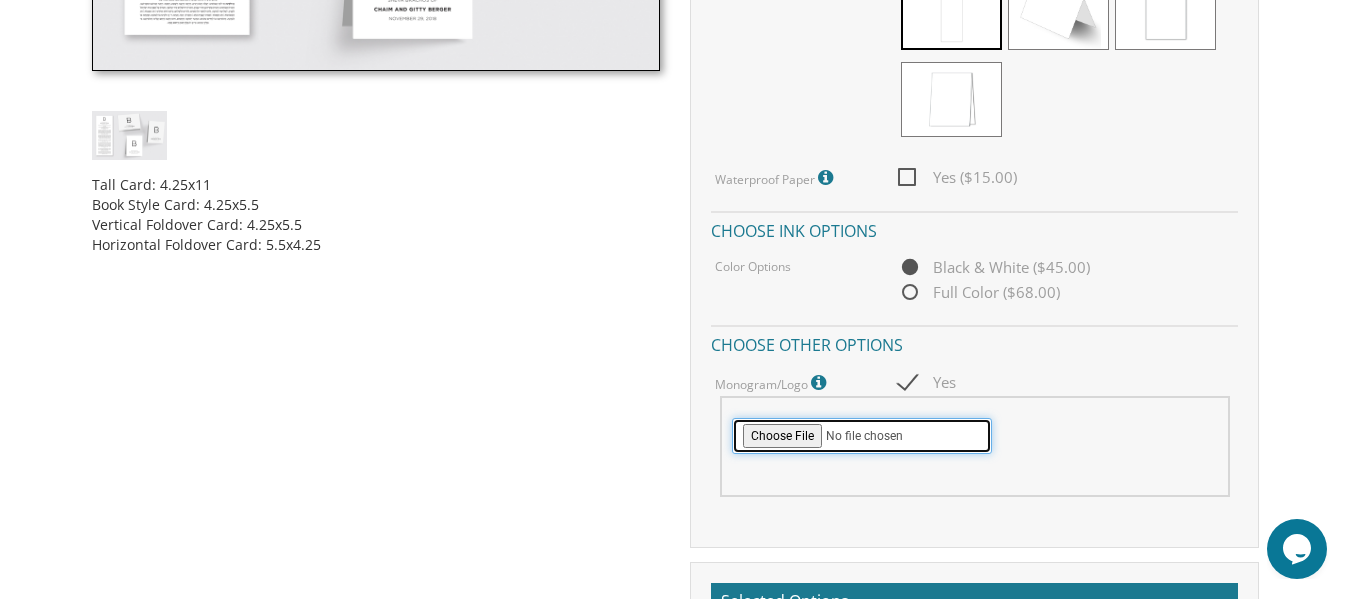click at bounding box center (862, 436) 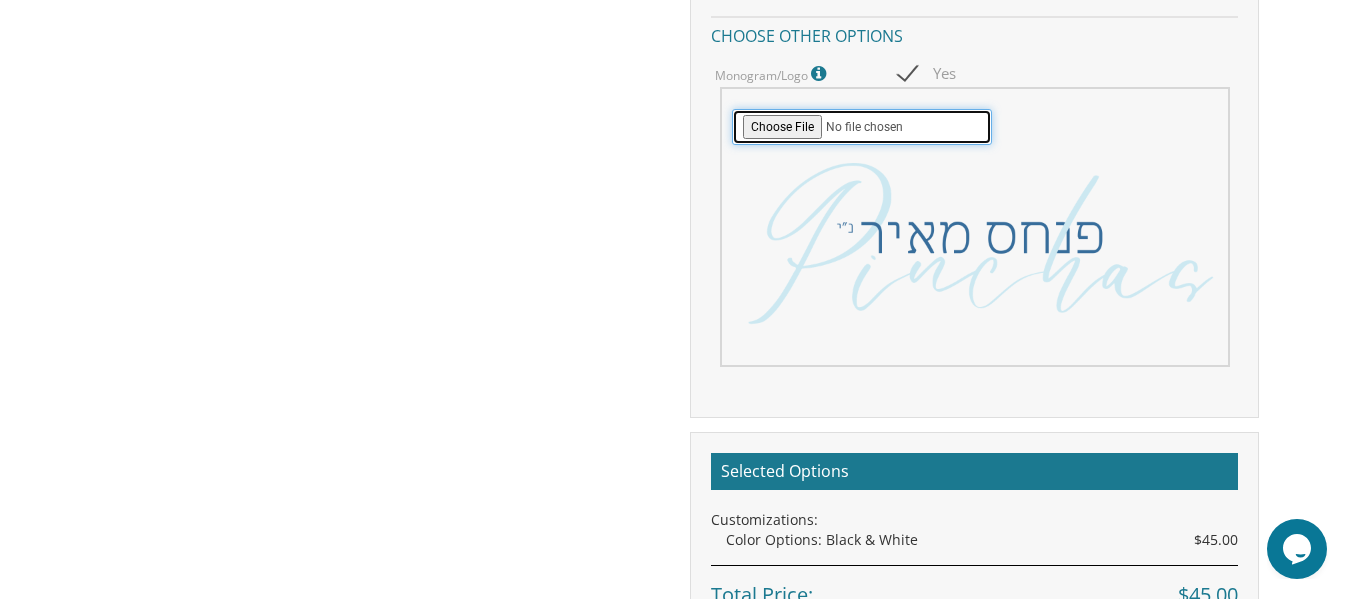 scroll, scrollTop: 1100, scrollLeft: 0, axis: vertical 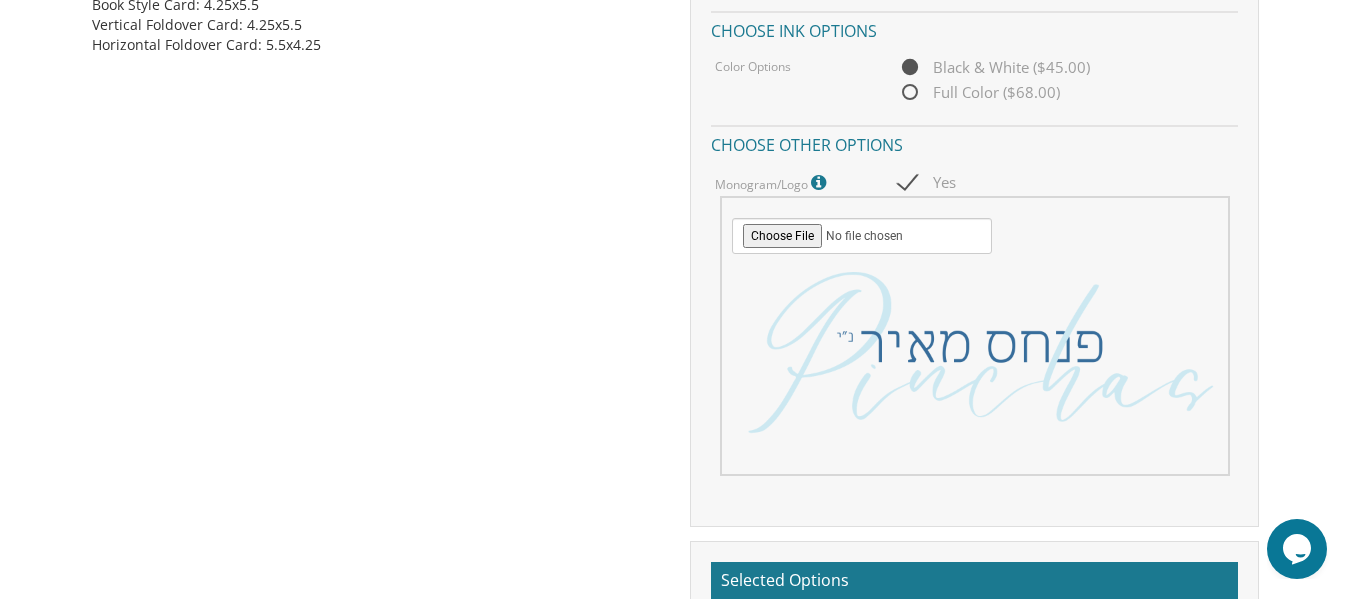 click on "Full Color ($68.00)" at bounding box center (979, 92) 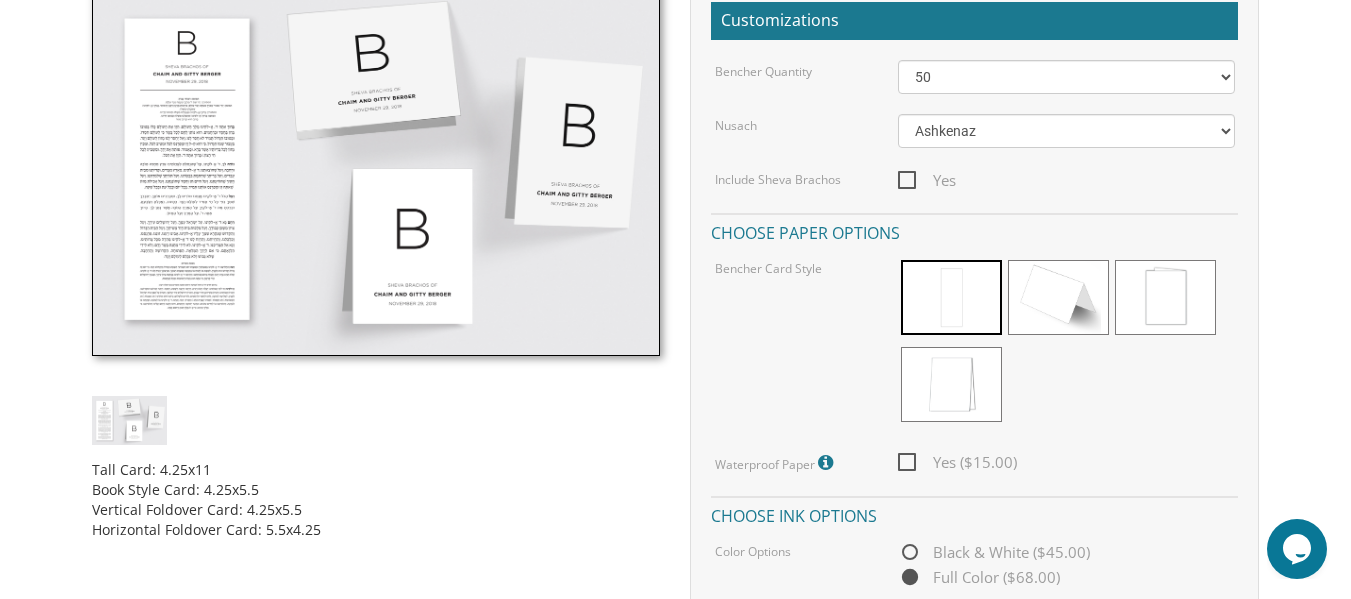 scroll, scrollTop: 600, scrollLeft: 0, axis: vertical 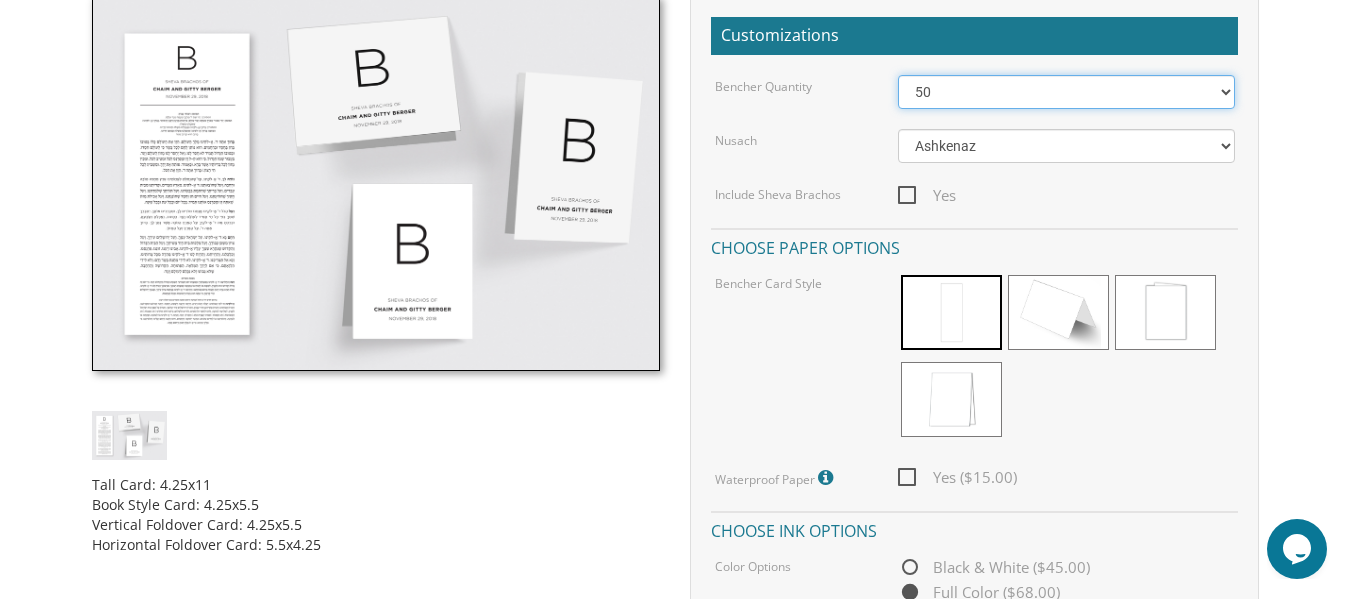 click on "50 60 70 80 90 100 125 150 175 200 225 250 275 300 325 350 375 400 425 450 475 500" at bounding box center (1066, 92) 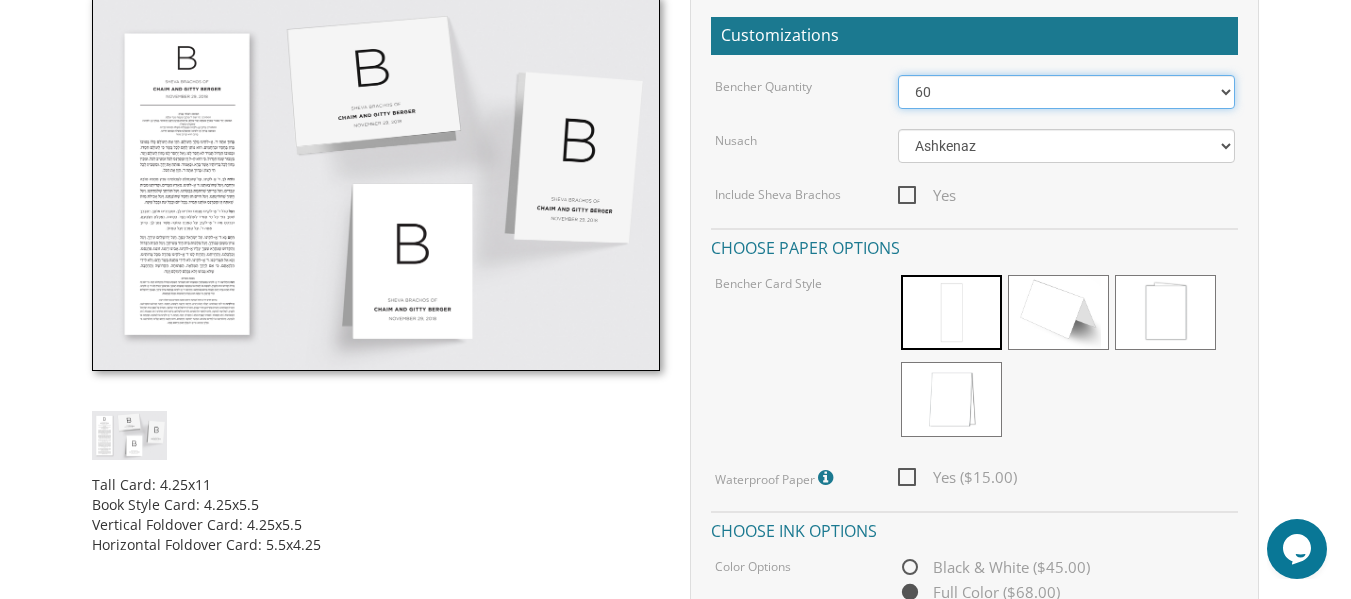 click on "50 60 70 80 90 100 125 150 175 200 225 250 275 300 325 350 375 400 425 450 475 500" at bounding box center (1066, 92) 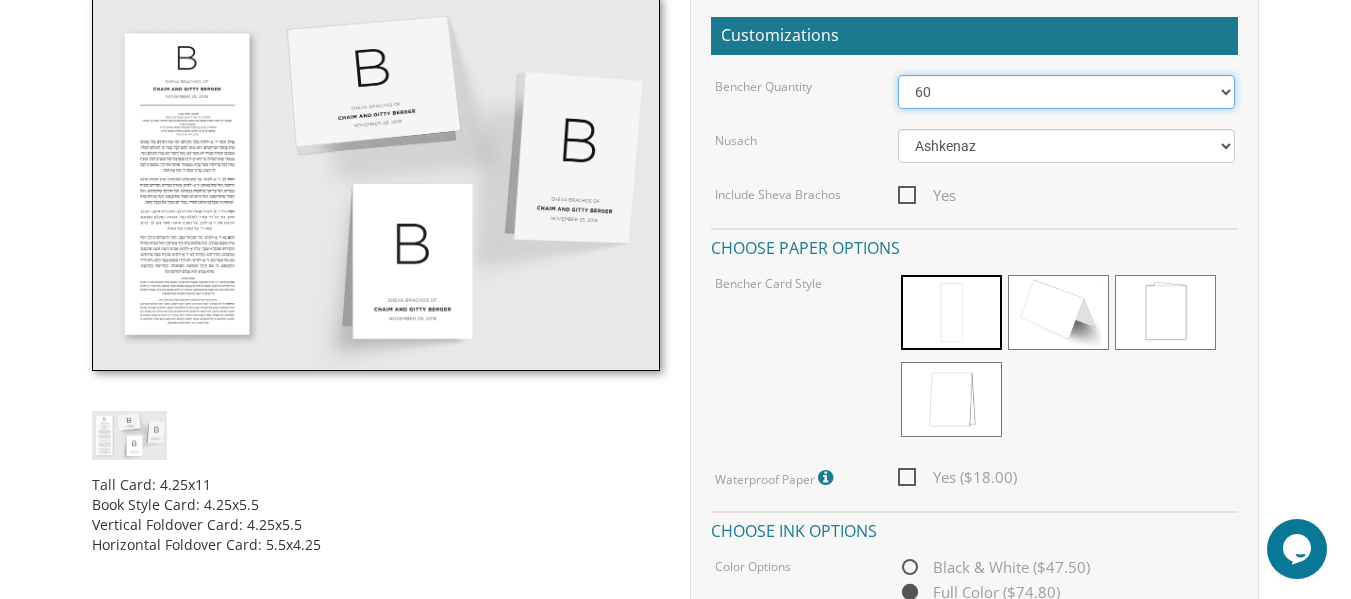 click on "50 60 70 80 90 100 125 150 175 200 225 250 275 300 325 350 375 400 425 450 475 500" at bounding box center (1066, 92) 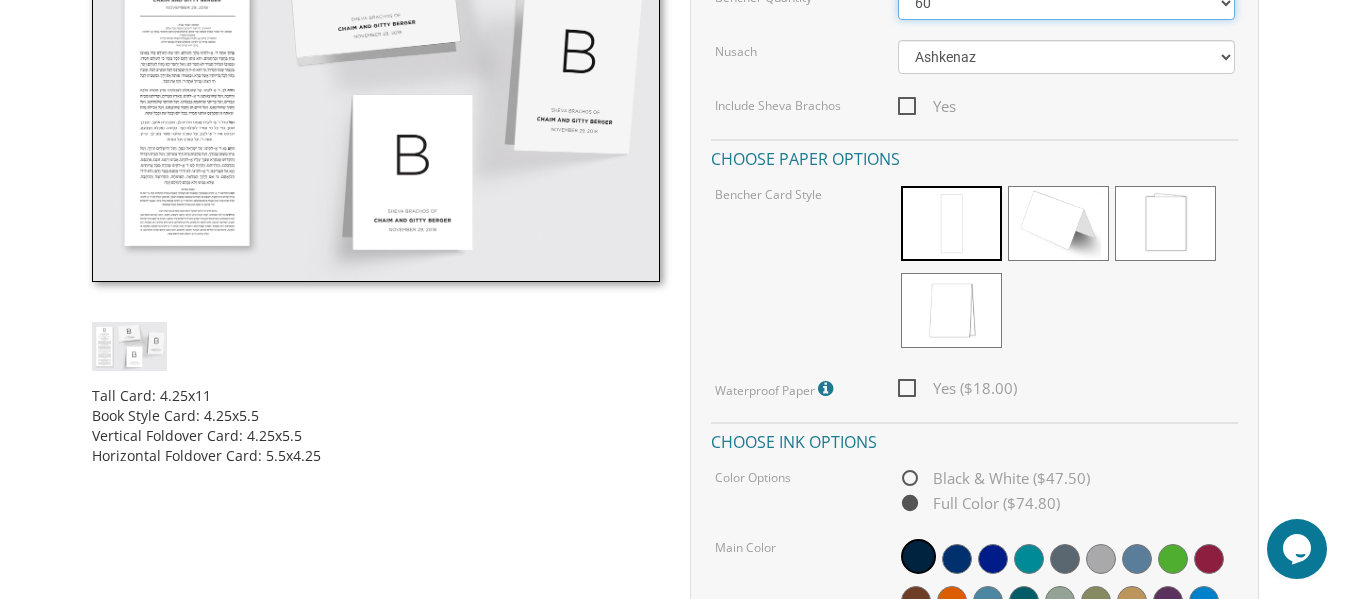 scroll, scrollTop: 500, scrollLeft: 0, axis: vertical 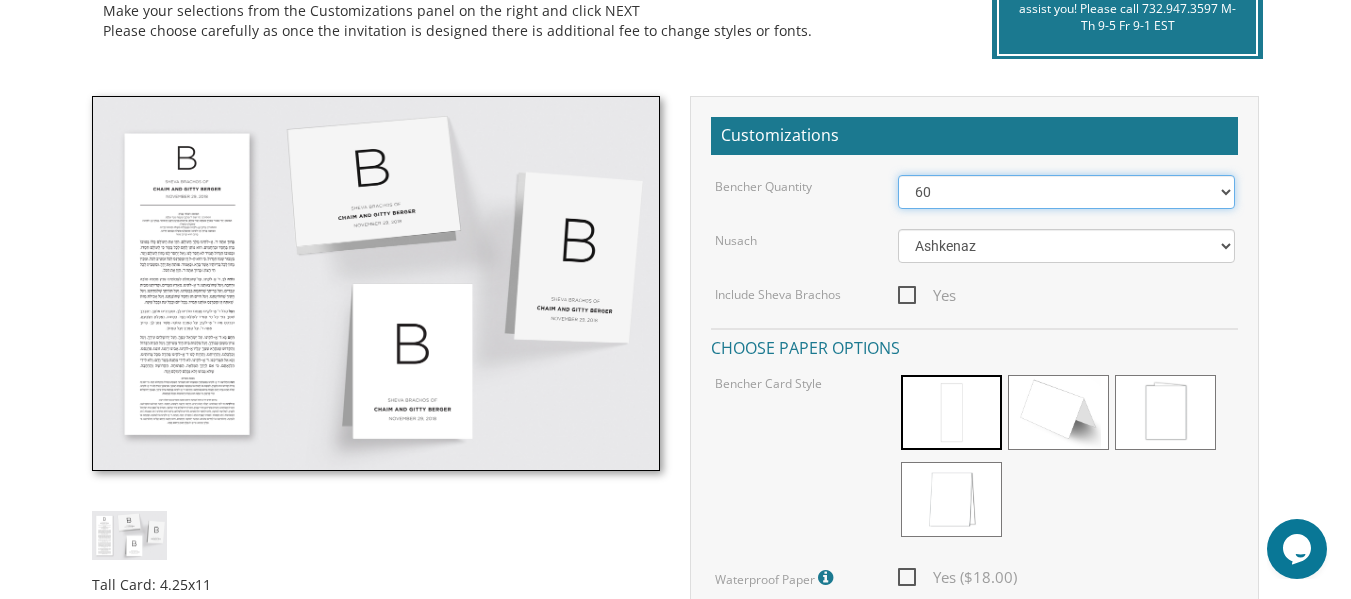 click on "50 60 70 80 90 100 125 150 175 200 225 250 275 300 325 350 375 400 425 450 475 500" at bounding box center (1066, 192) 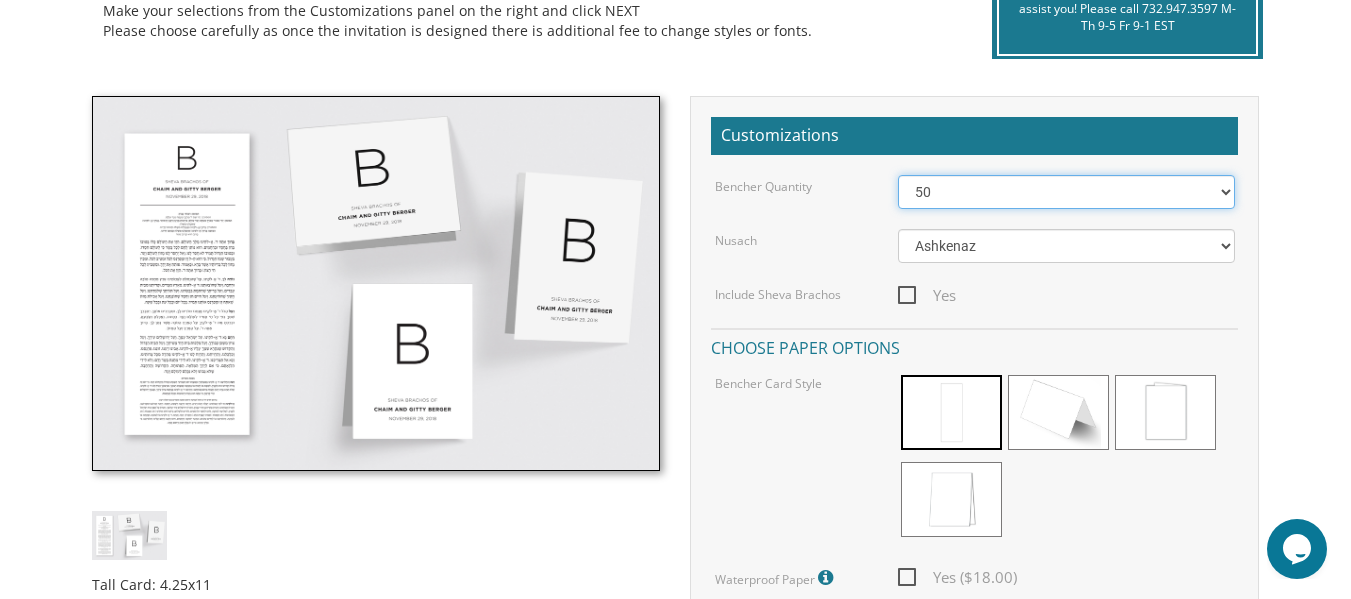 click on "50 60 70 80 90 100 125 150 175 200 225 250 275 300 325 350 375 400 425 450 475 500" at bounding box center [1066, 192] 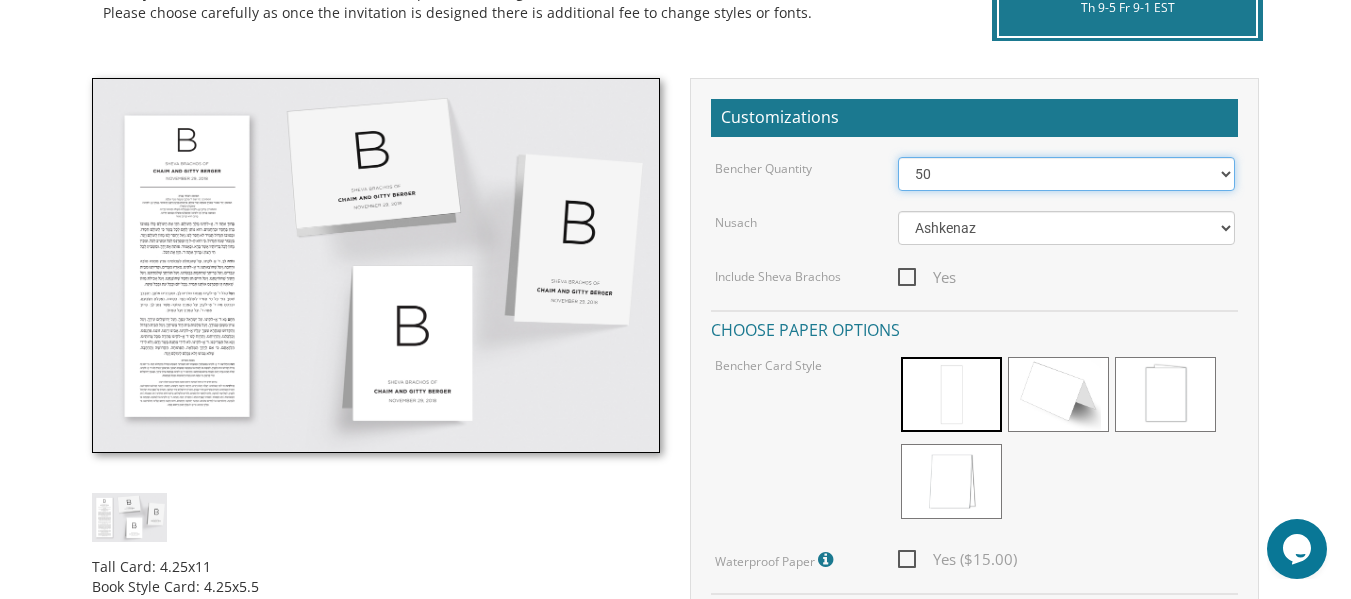 scroll, scrollTop: 500, scrollLeft: 0, axis: vertical 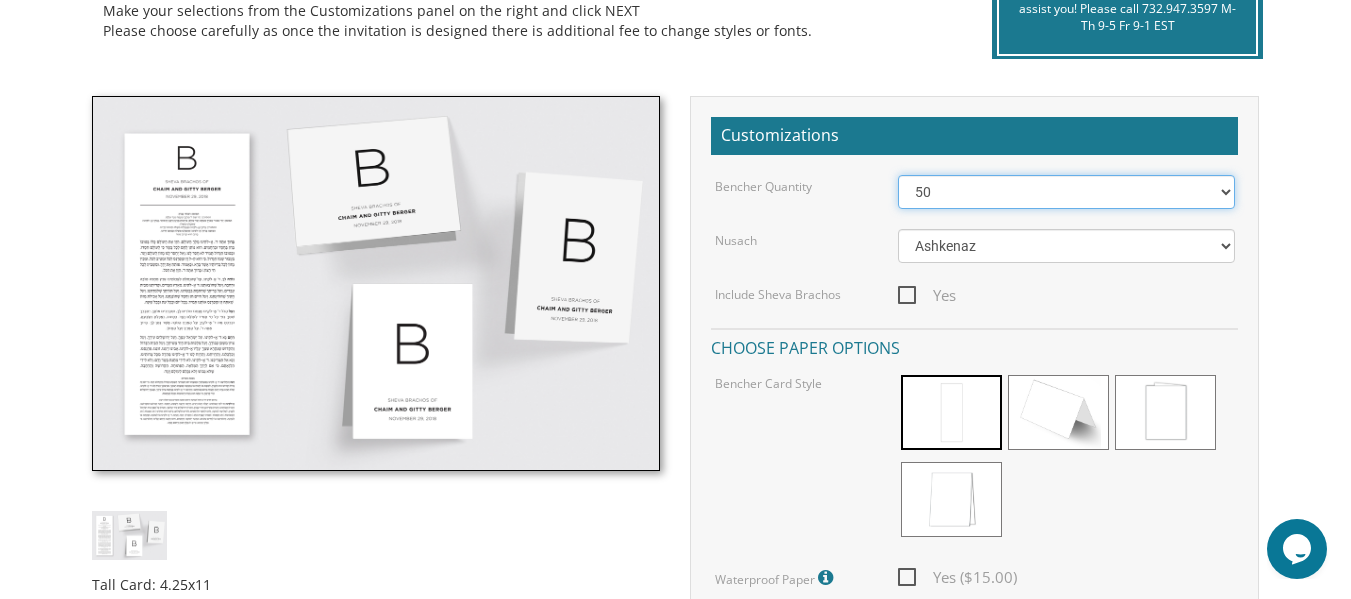 click on "50 60 70 80 90 100 125 150 175 200 225 250 275 300 325 350 375 400 425 450 475 500" at bounding box center (1066, 192) 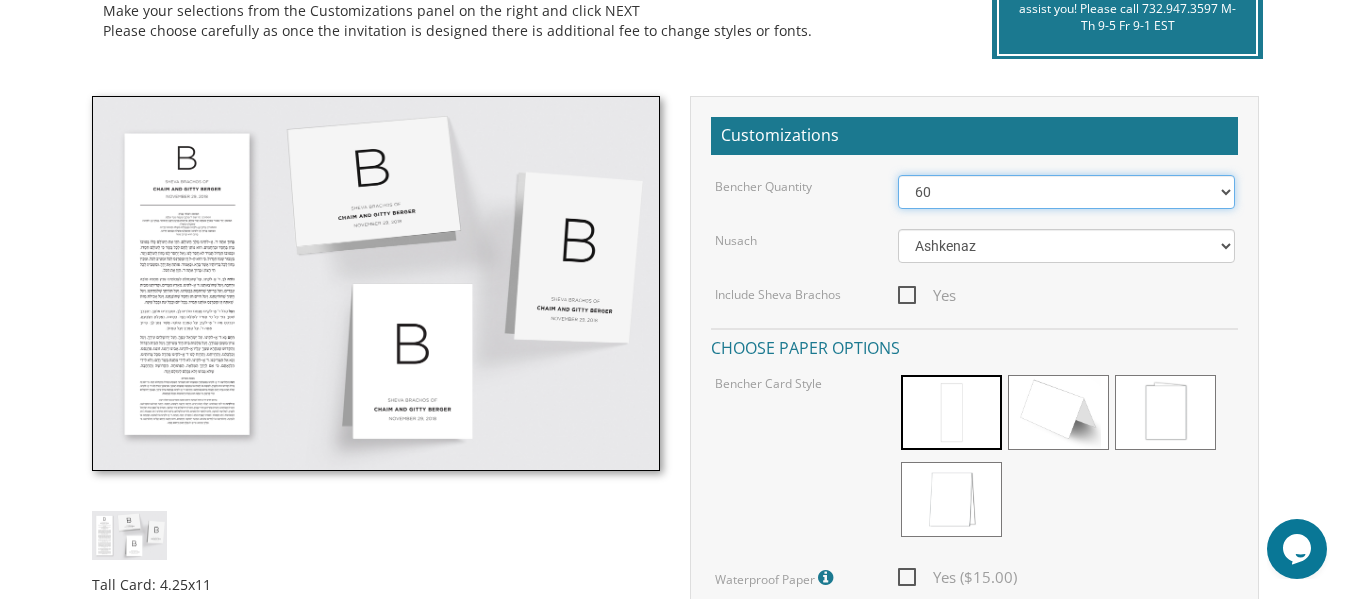 click on "50 60 70 80 90 100 125 150 175 200 225 250 275 300 325 350 375 400 425 450 475 500" at bounding box center (1066, 192) 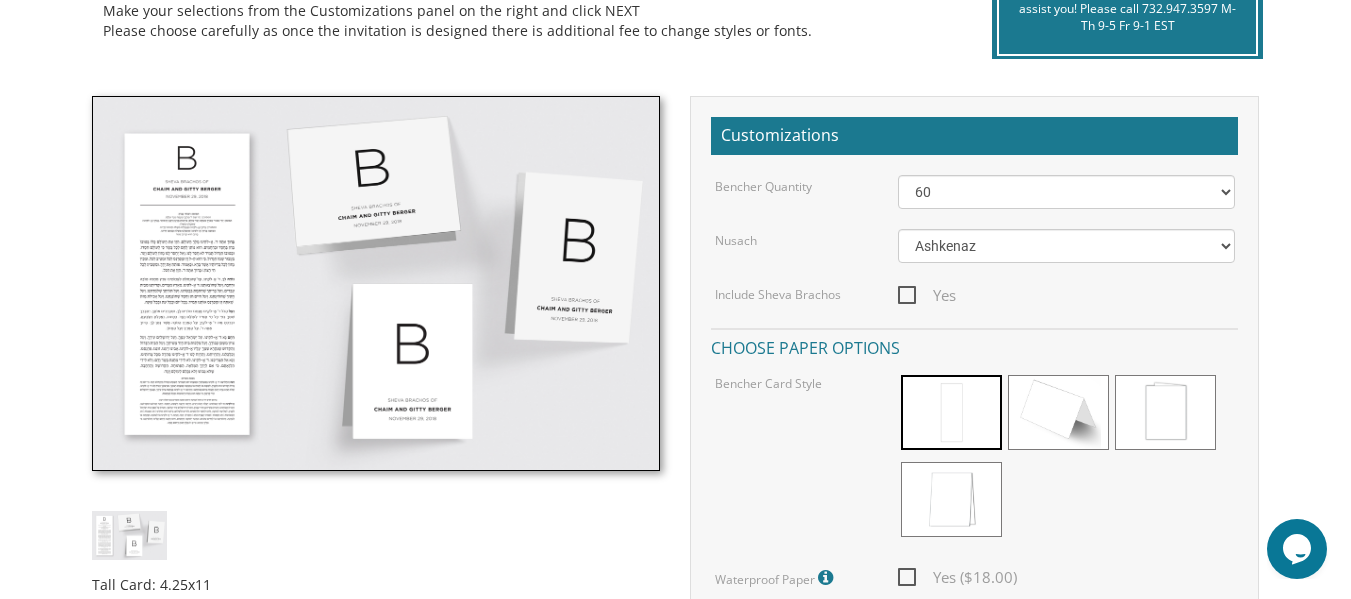 click on "Yes" at bounding box center [1066, 295] 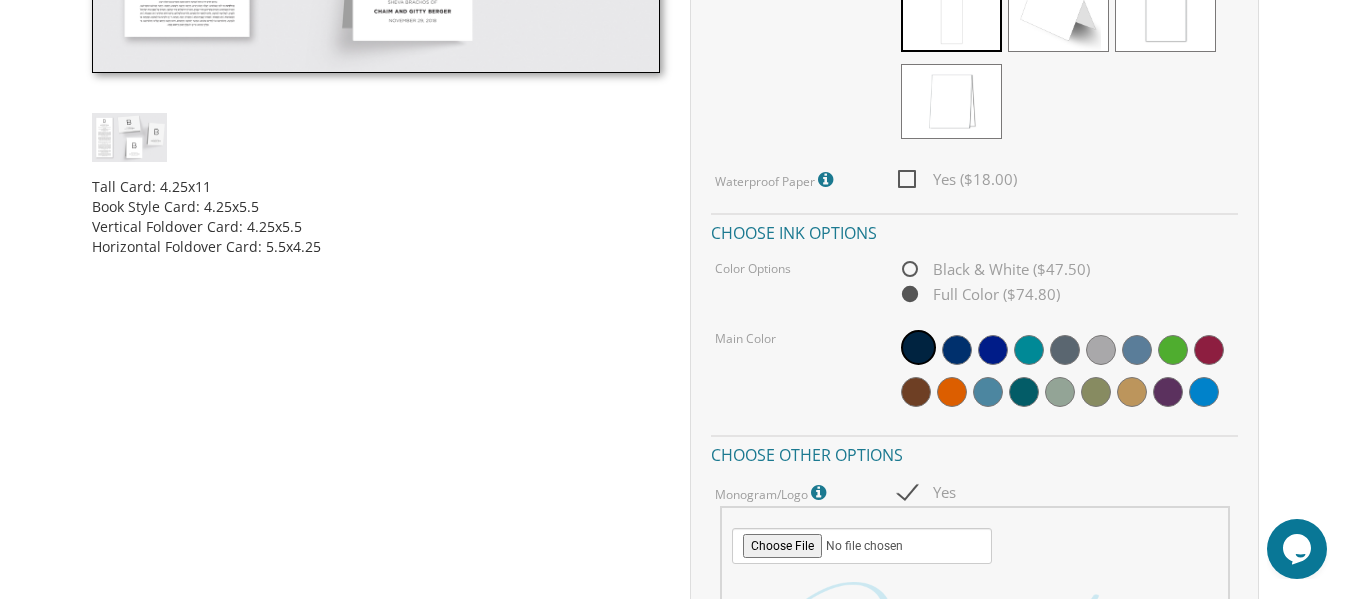 scroll, scrollTop: 909, scrollLeft: 0, axis: vertical 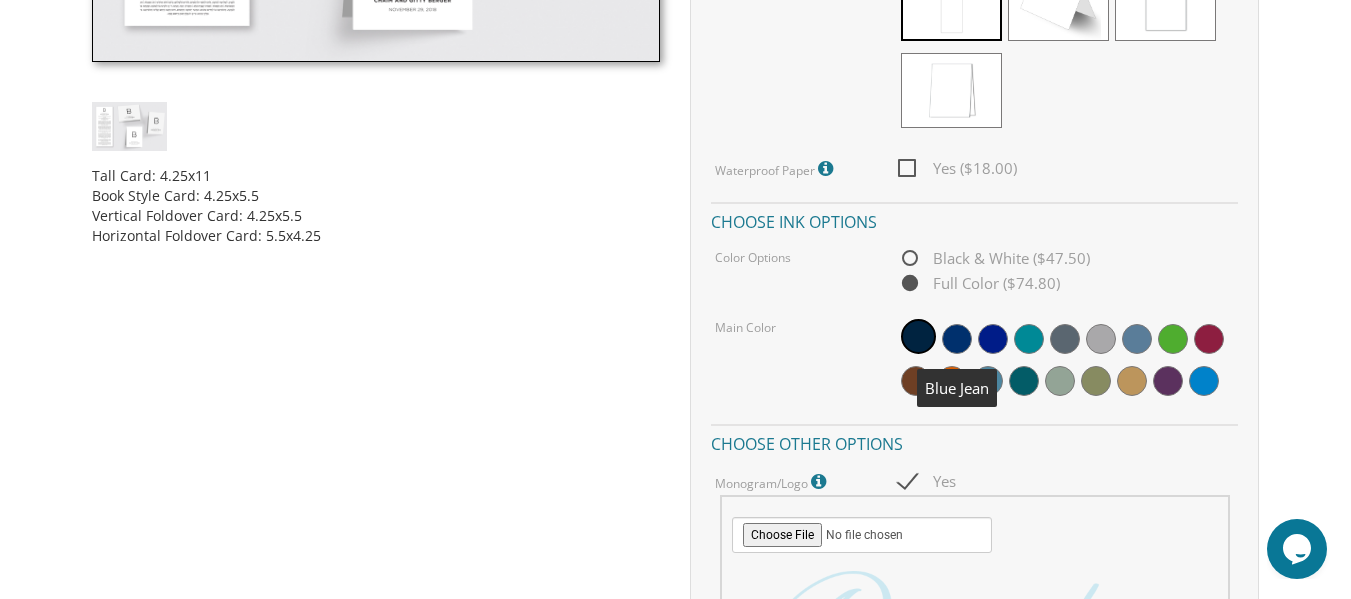 click at bounding box center [957, 339] 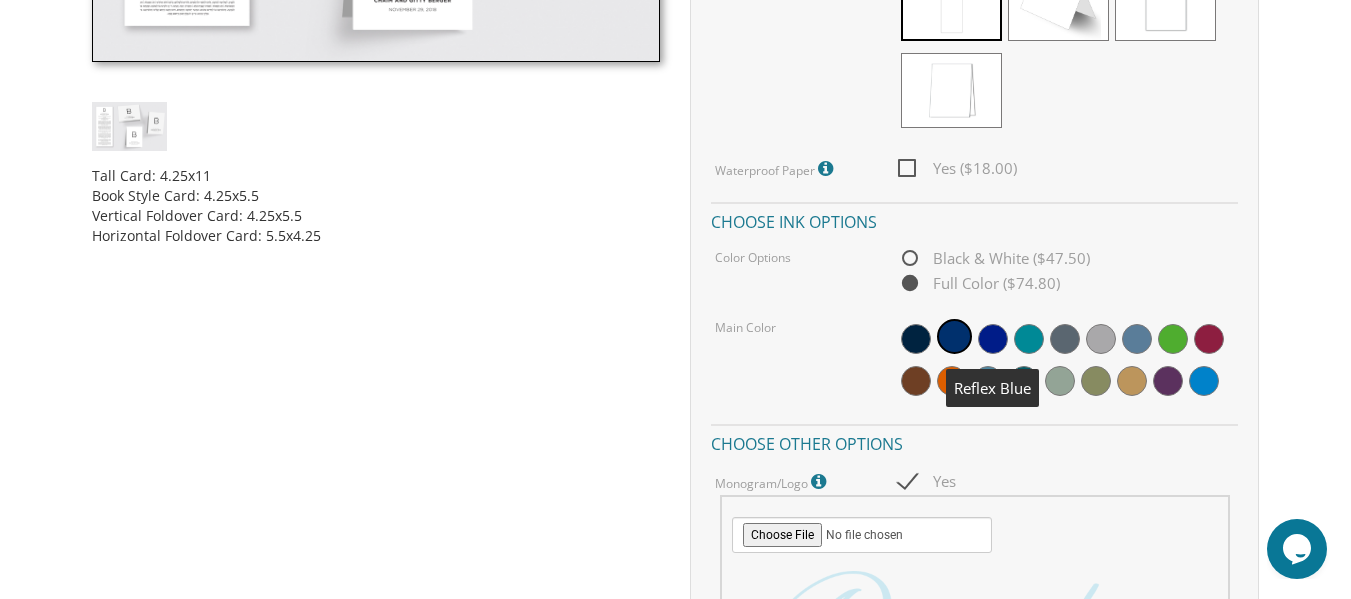 click at bounding box center [993, 339] 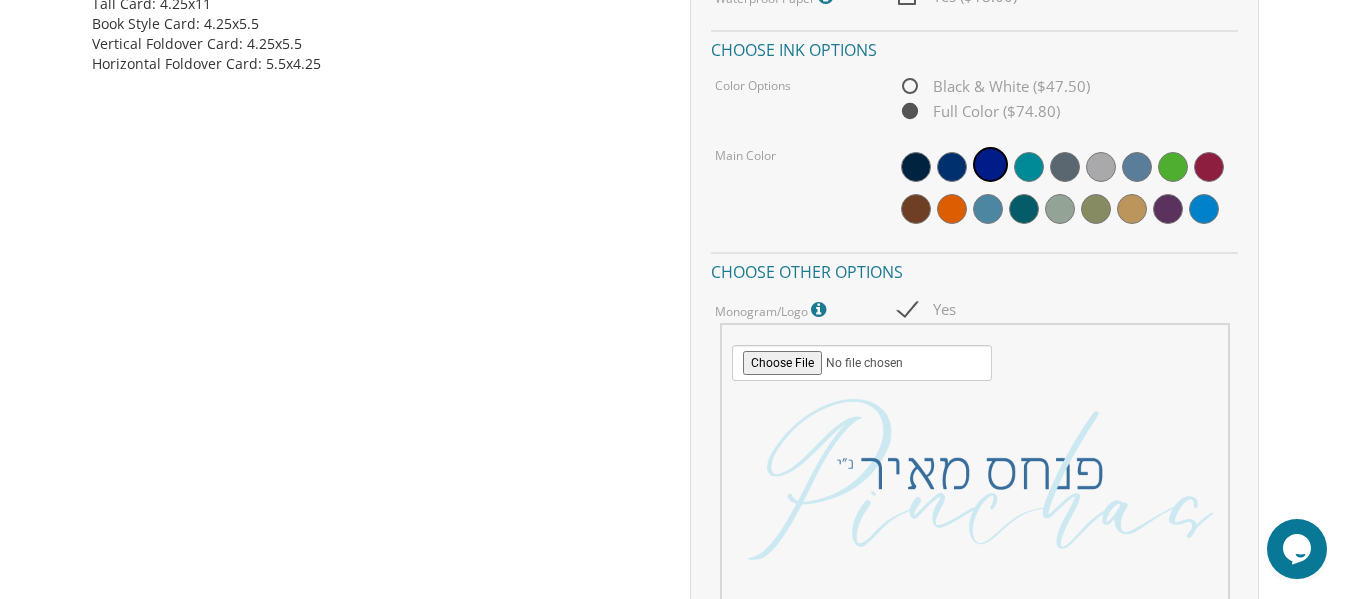 scroll, scrollTop: 1082, scrollLeft: 0, axis: vertical 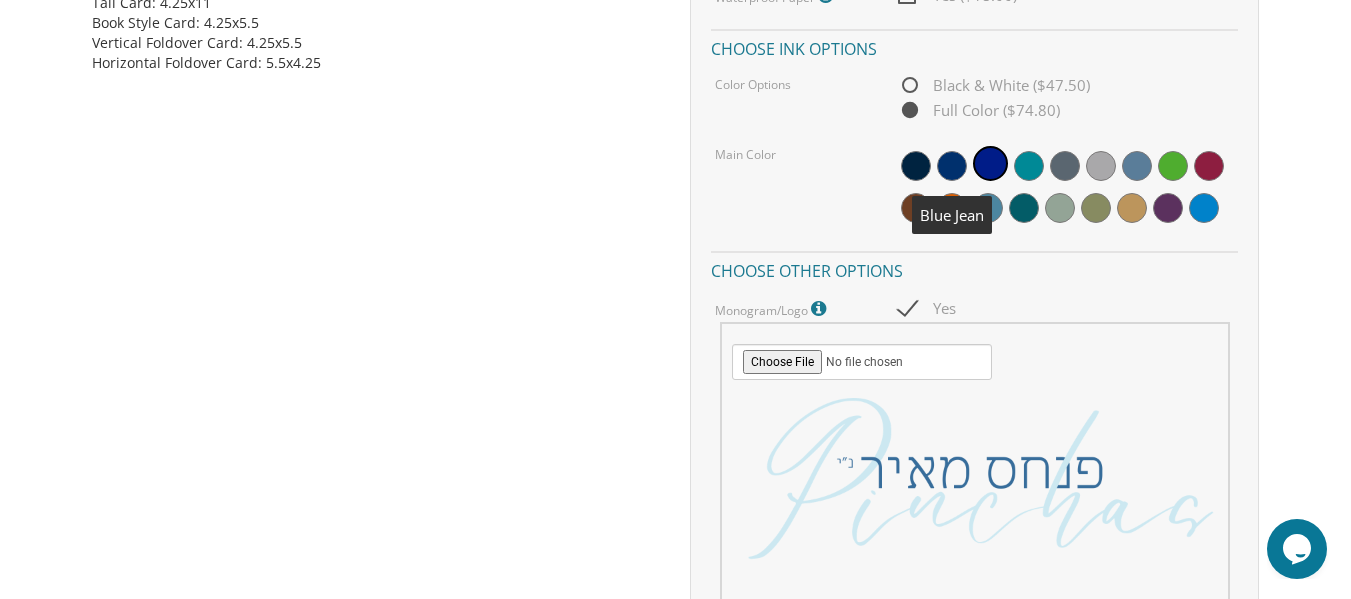 click at bounding box center (952, 166) 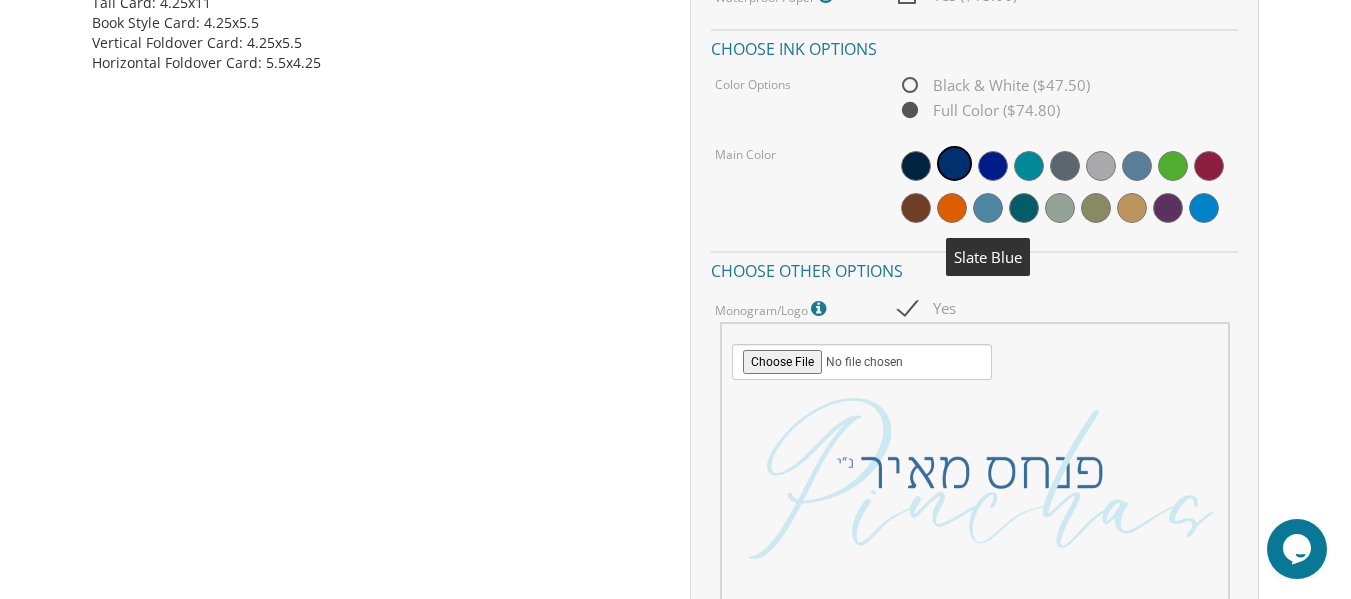 click at bounding box center (988, 208) 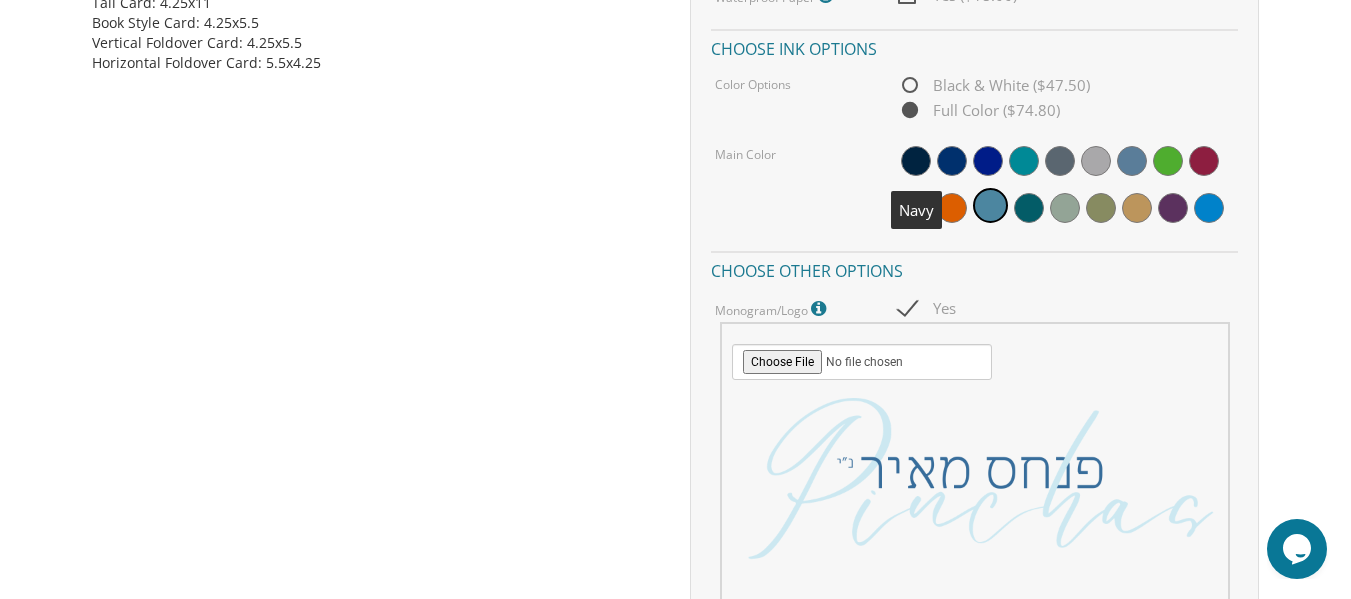 click at bounding box center (916, 161) 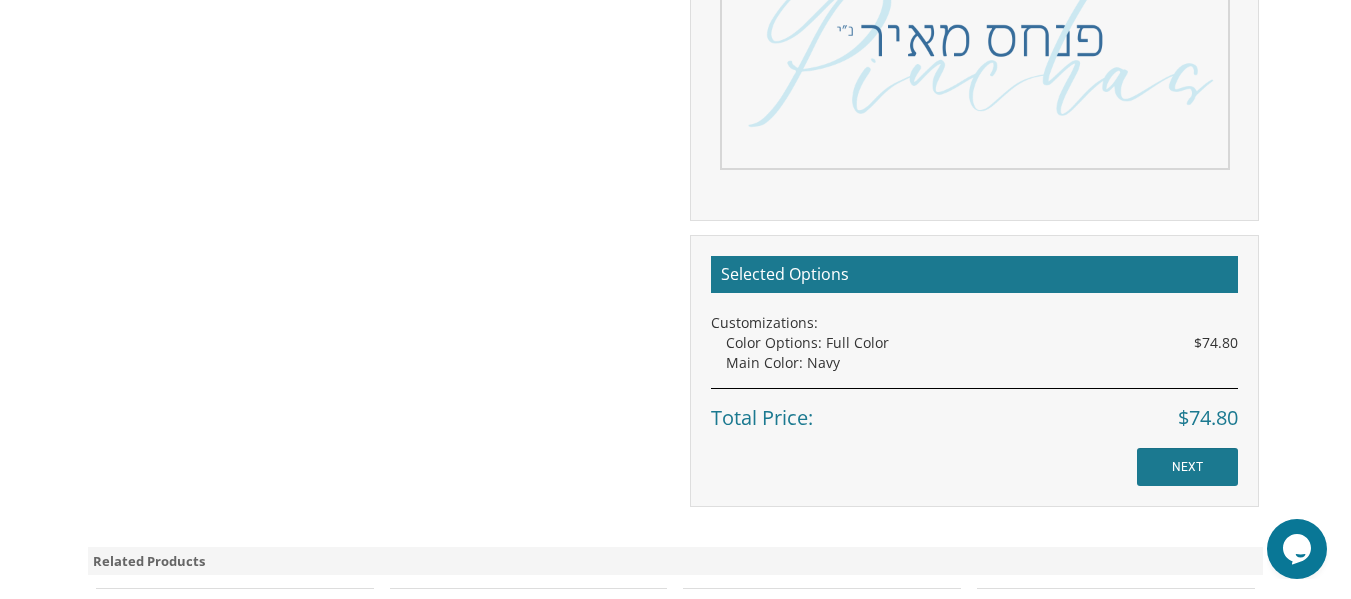 scroll, scrollTop: 1513, scrollLeft: 0, axis: vertical 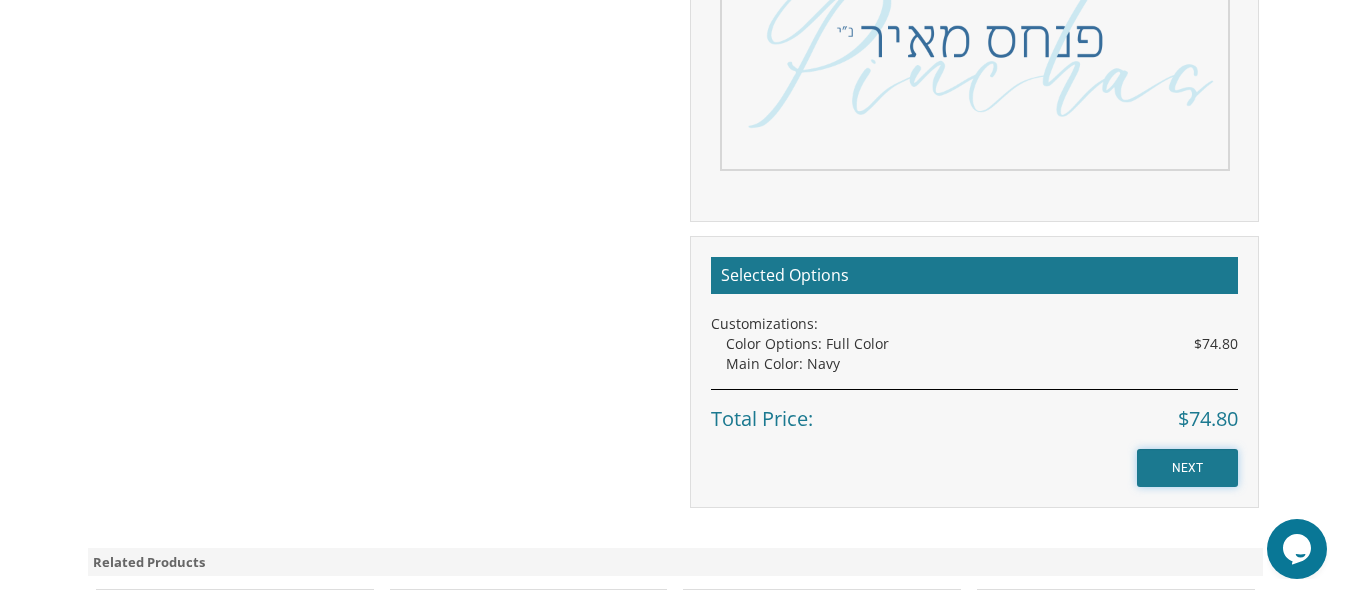 click on "NEXT" at bounding box center (1187, 468) 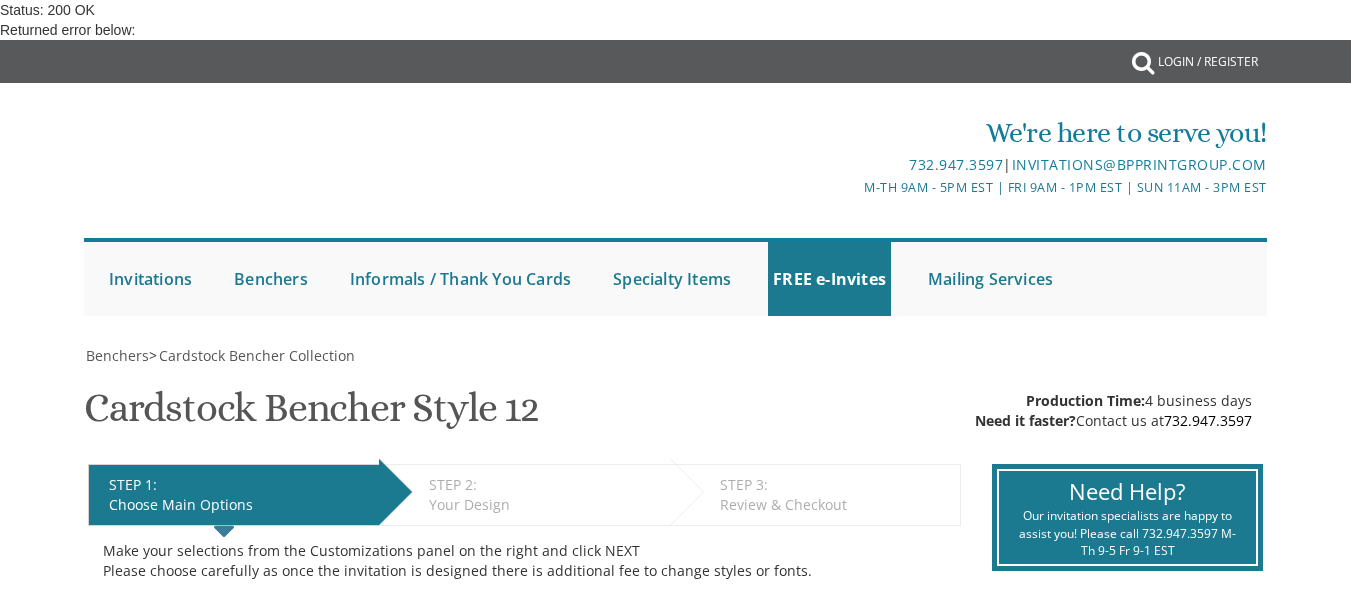 scroll, scrollTop: 0, scrollLeft: 0, axis: both 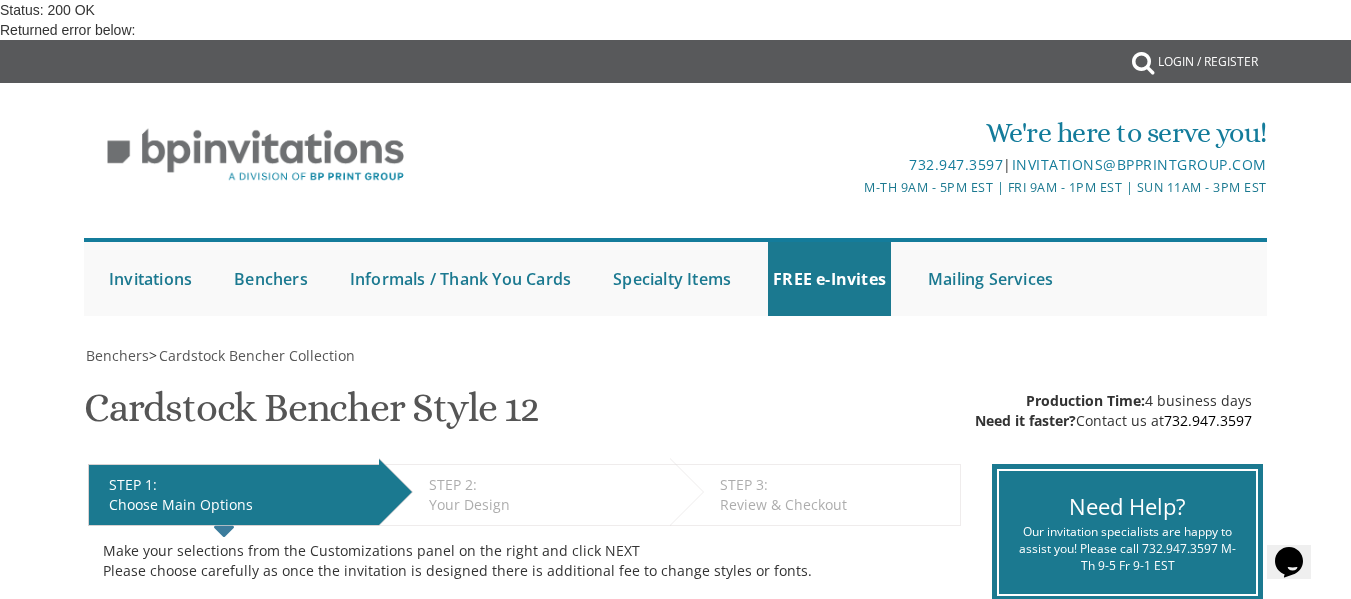 click 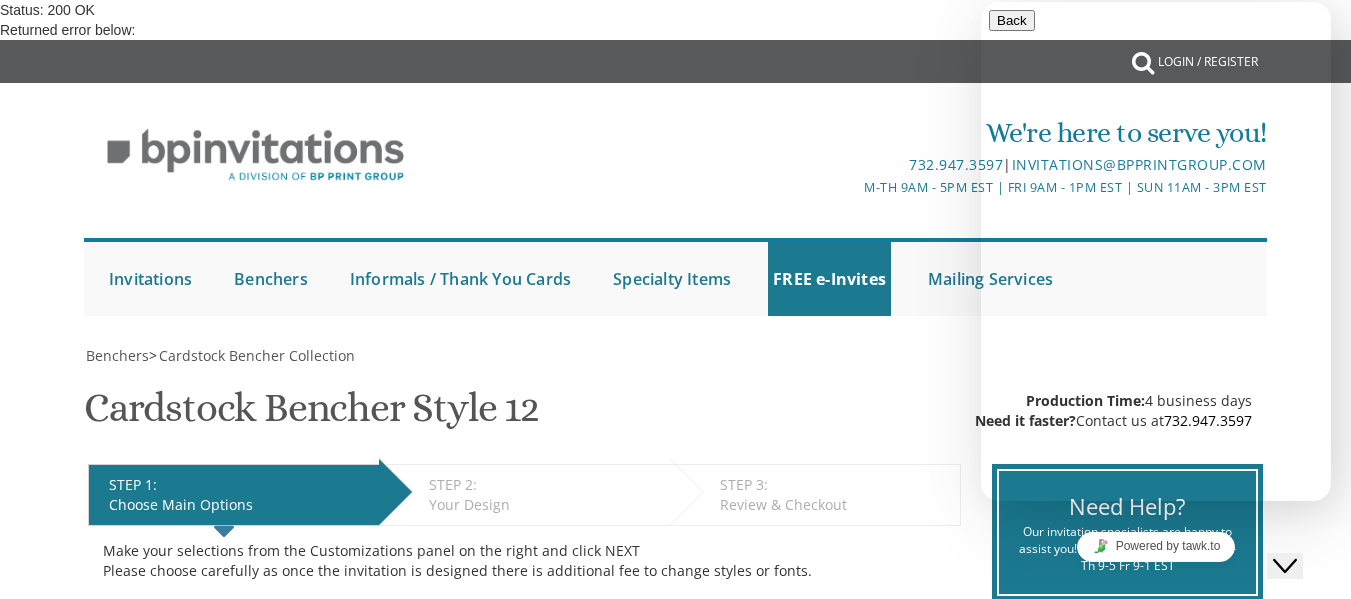 click on "*  Name" at bounding box center [1093, 616] 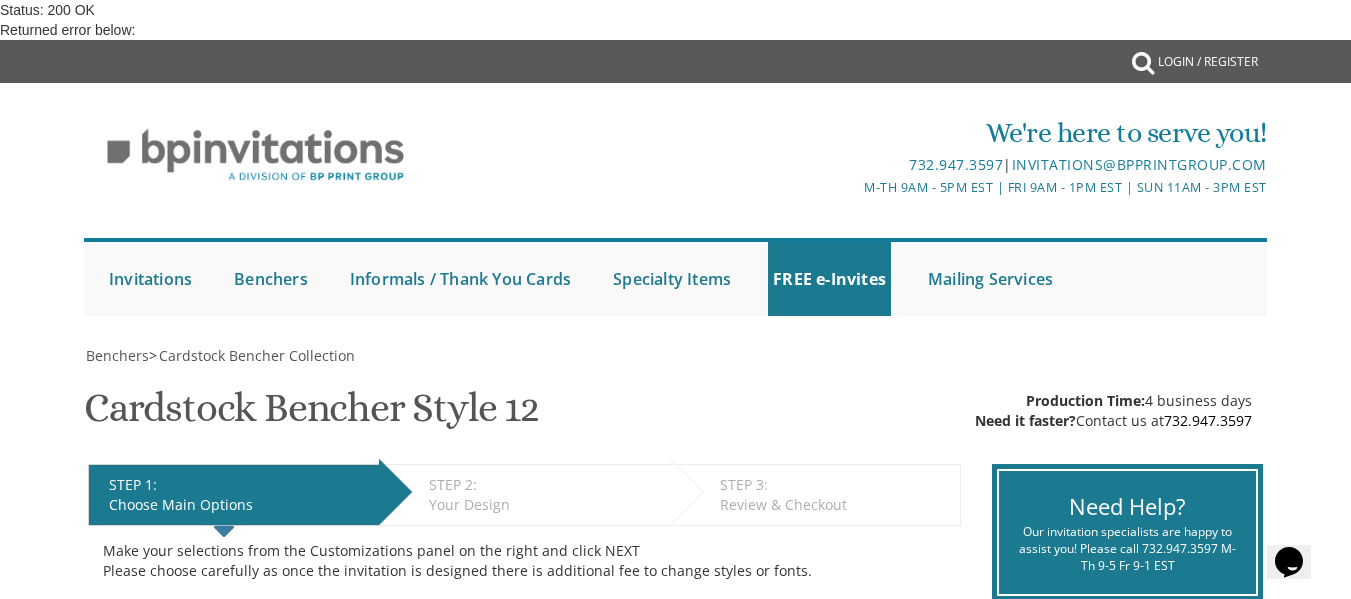 click on "Opens Chat This icon Opens the chat window." at bounding box center [1289, 562] 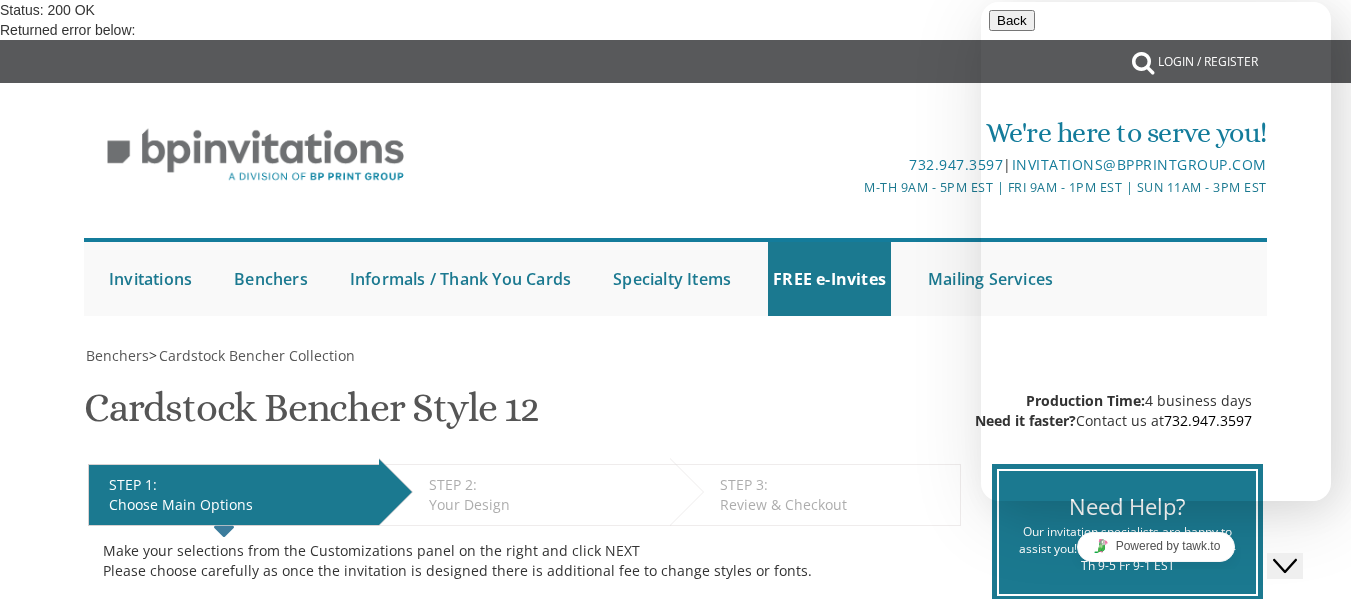 click on "[EMAIL]" at bounding box center (1093, 616) 